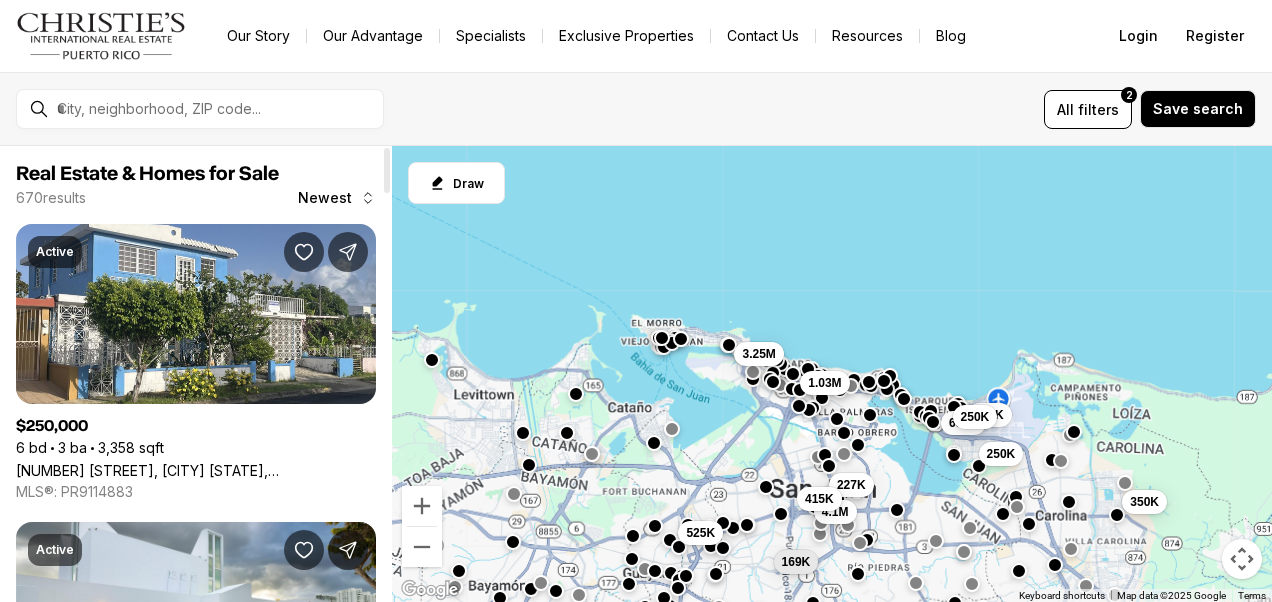 scroll, scrollTop: 0, scrollLeft: 0, axis: both 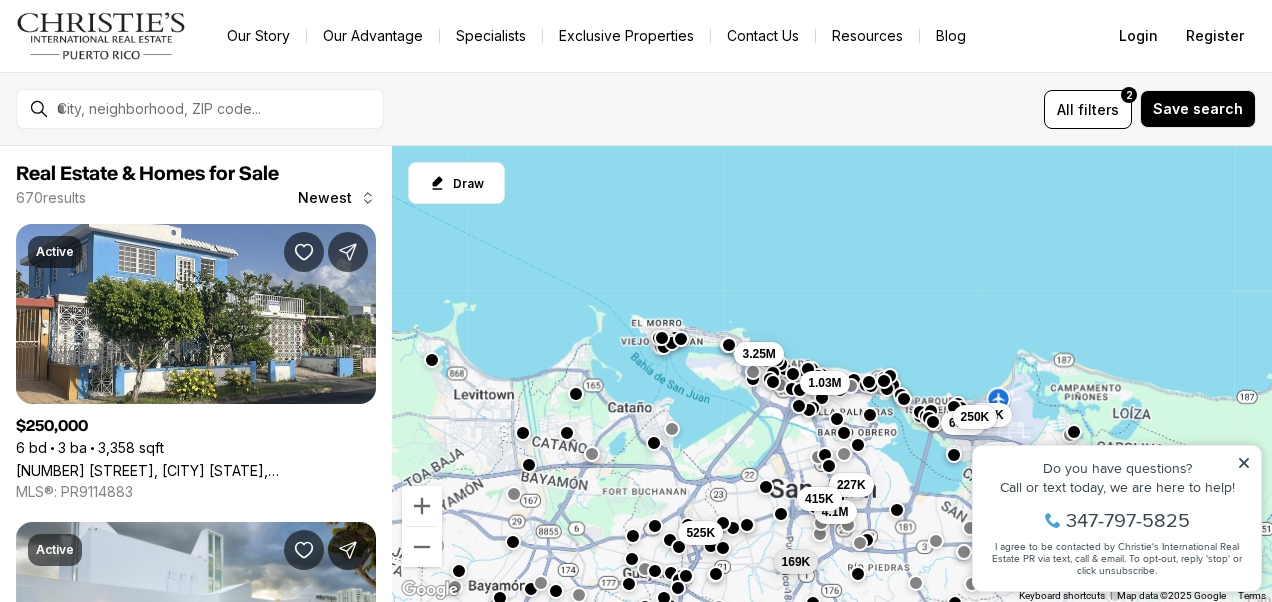 click at bounding box center (216, 109) 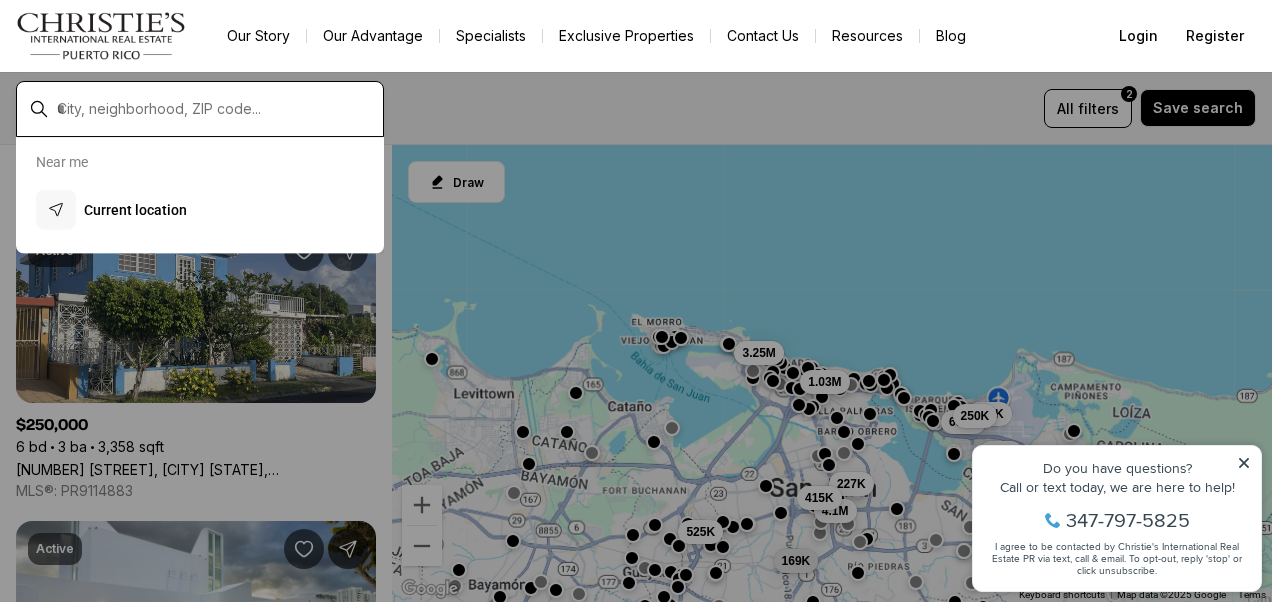 click at bounding box center [216, 109] 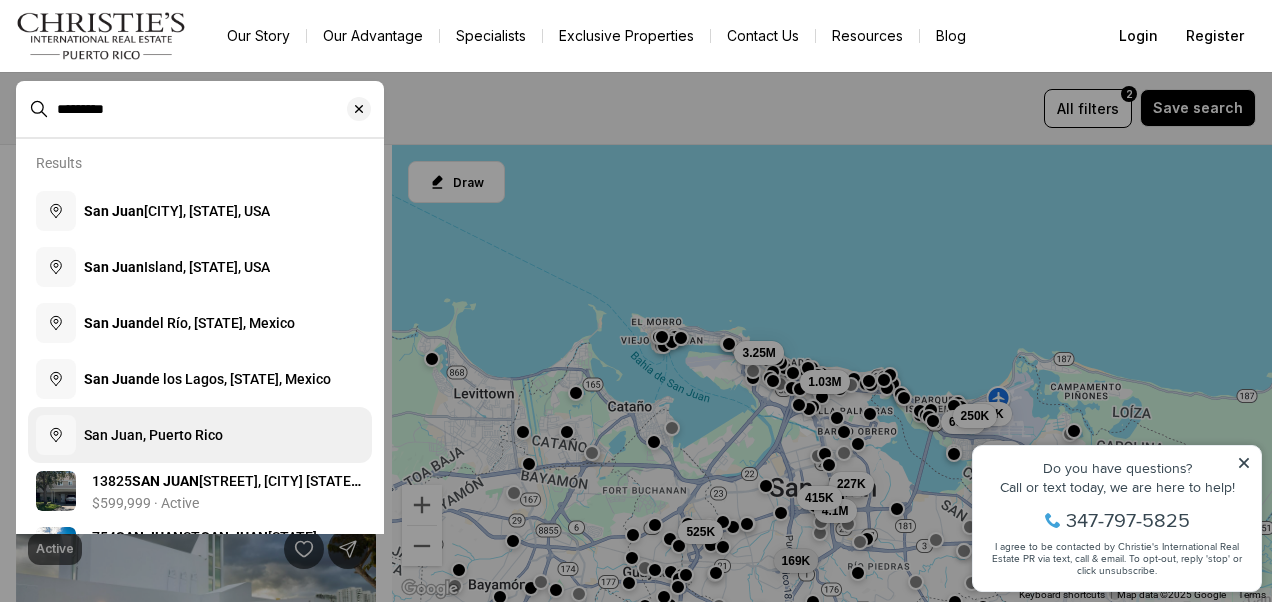 type on "********" 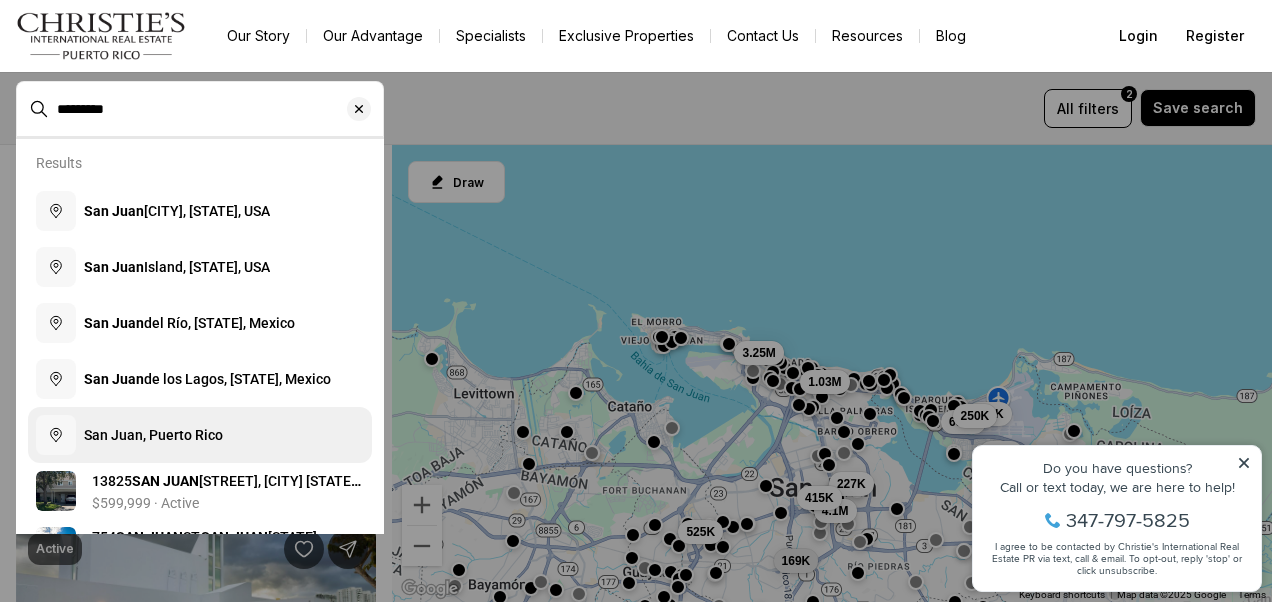 click on "San Juan, Puerto Rico" at bounding box center (153, 435) 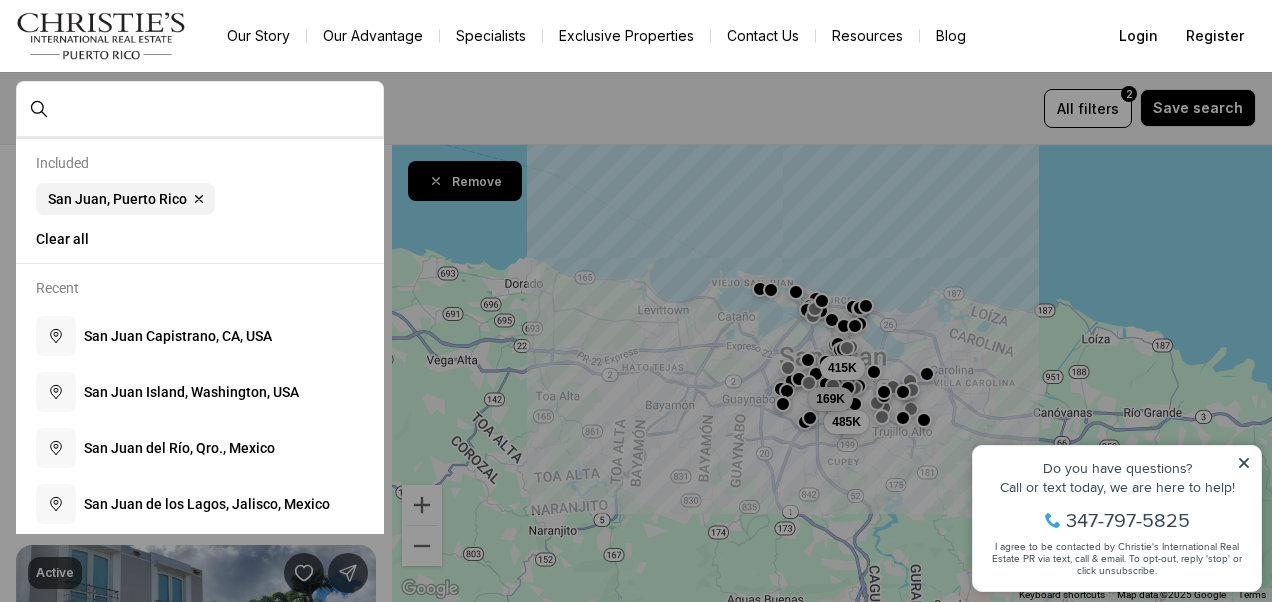click 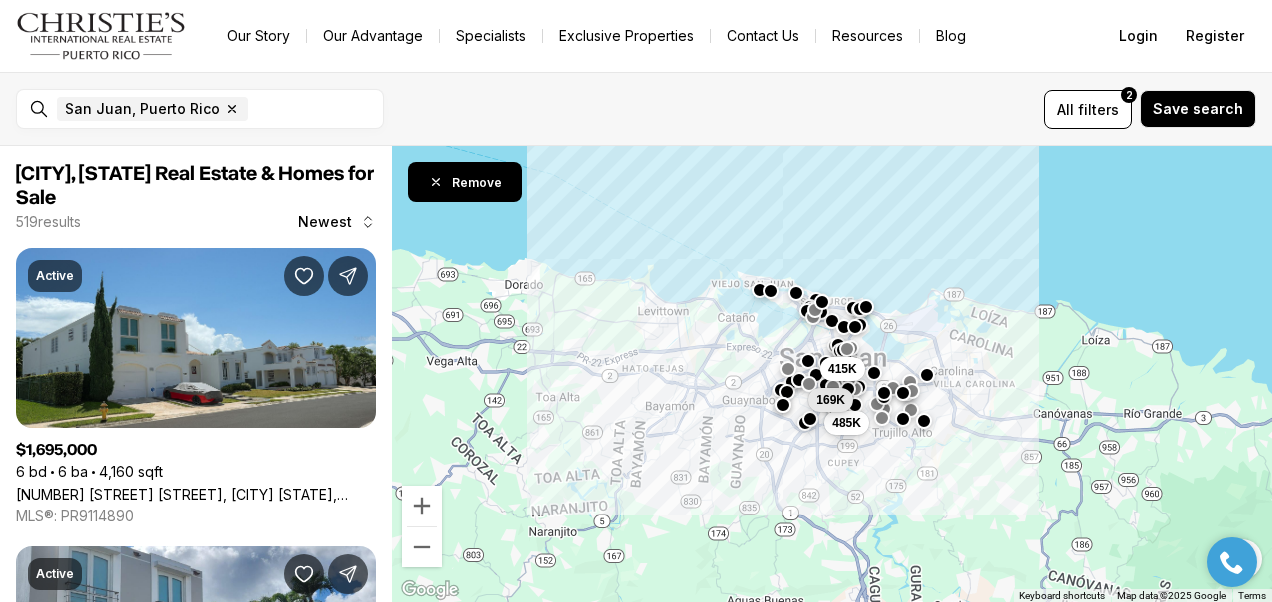 click 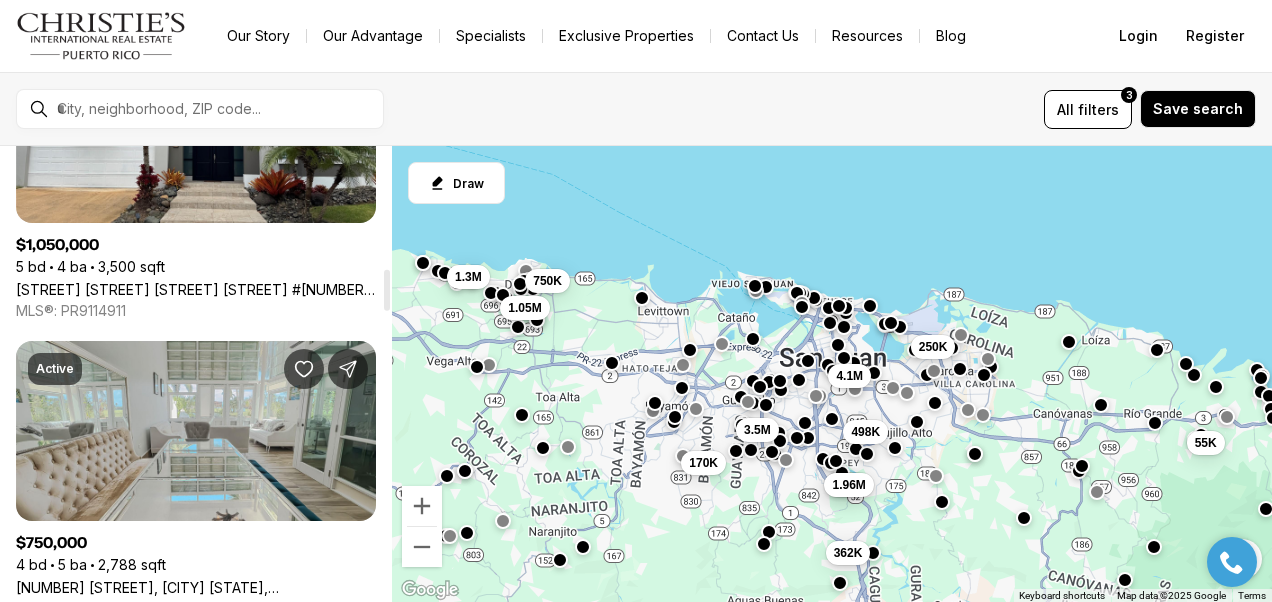 scroll, scrollTop: 1370, scrollLeft: 0, axis: vertical 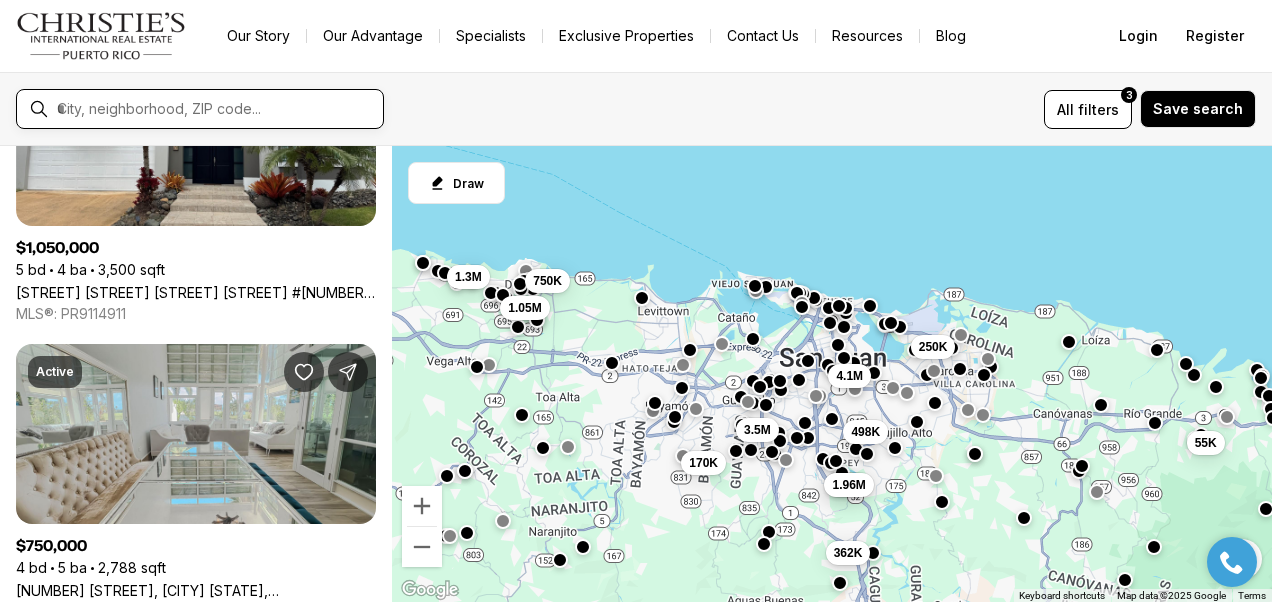 click at bounding box center (216, 109) 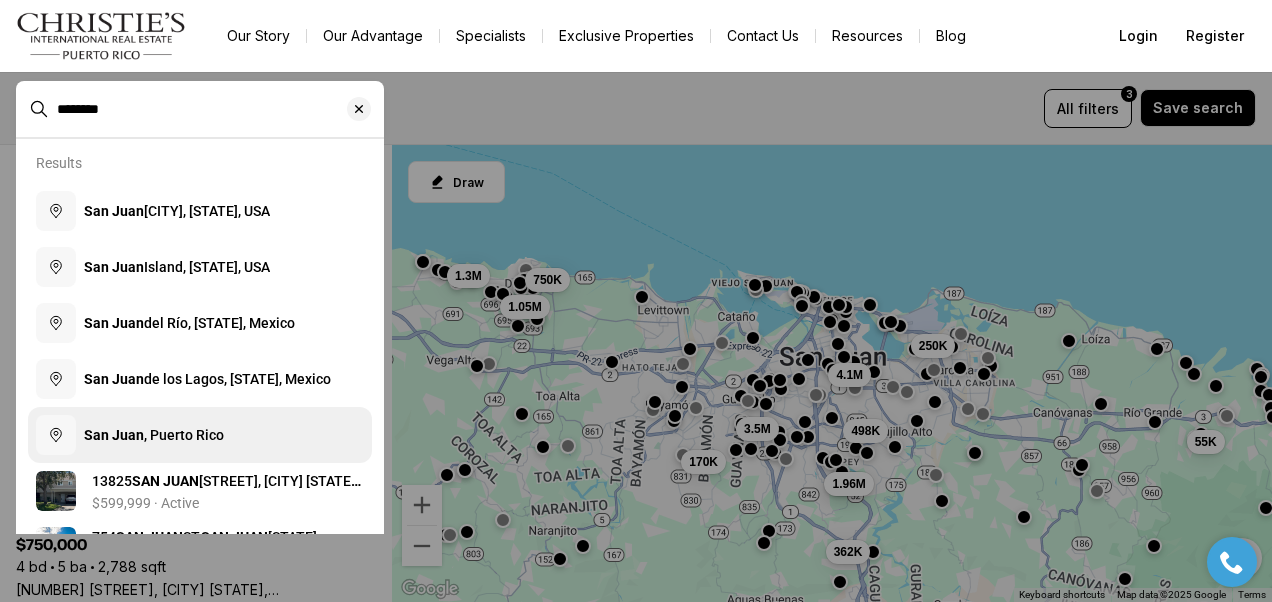 type on "********" 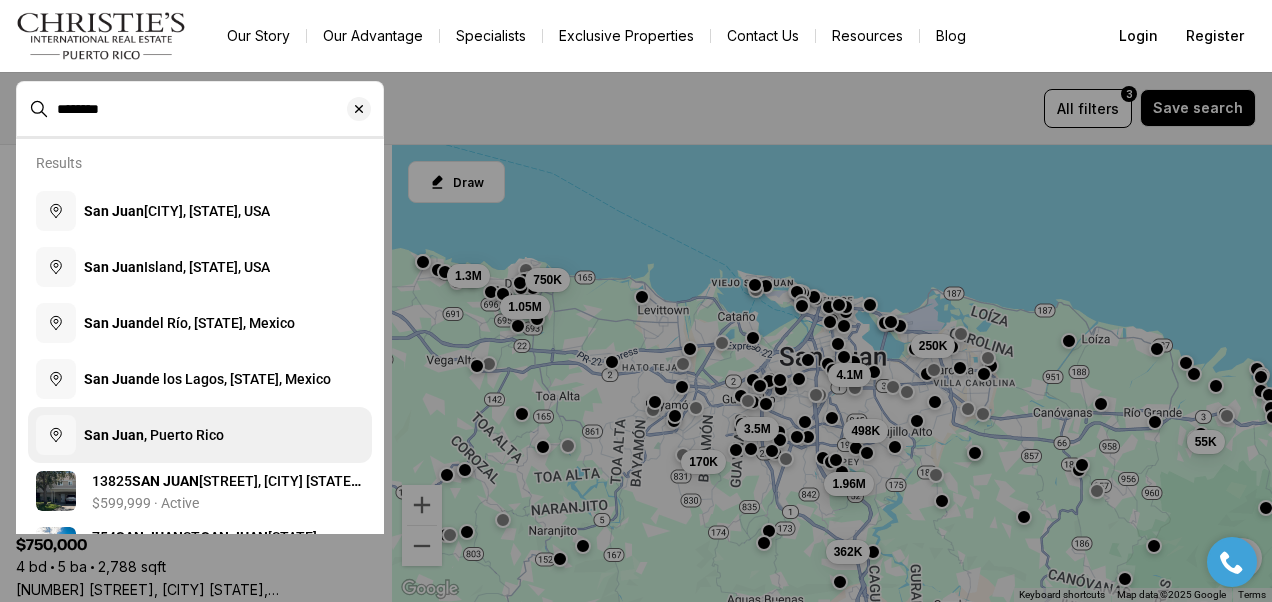 click on "San Juan , Puerto Rico" at bounding box center [200, 435] 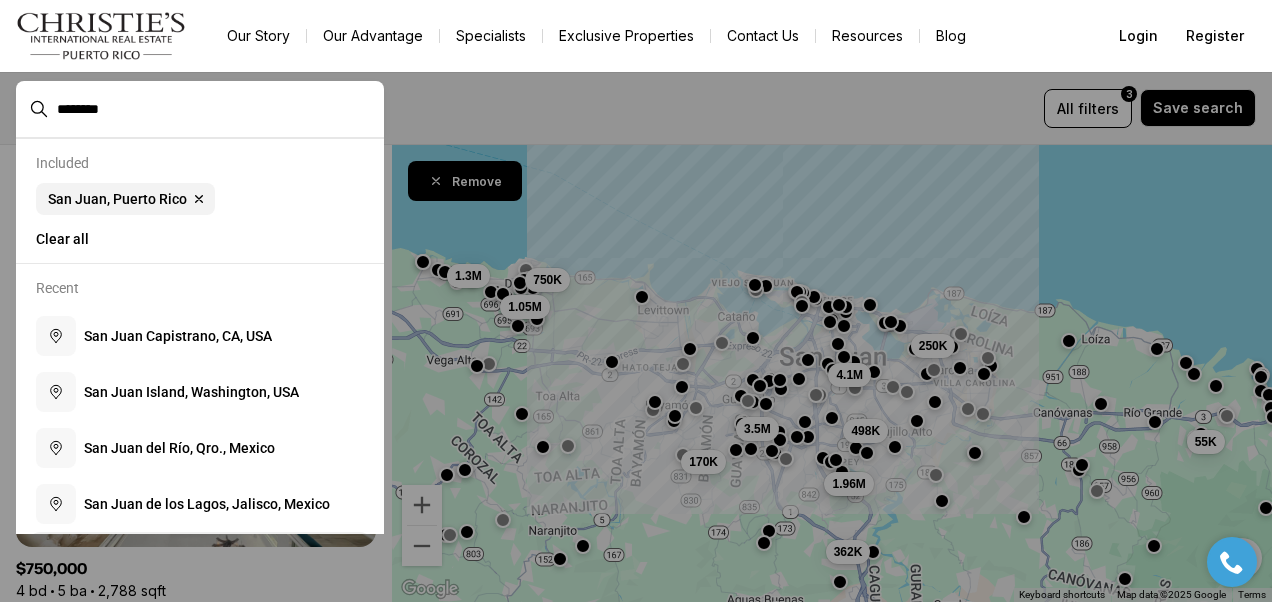 type 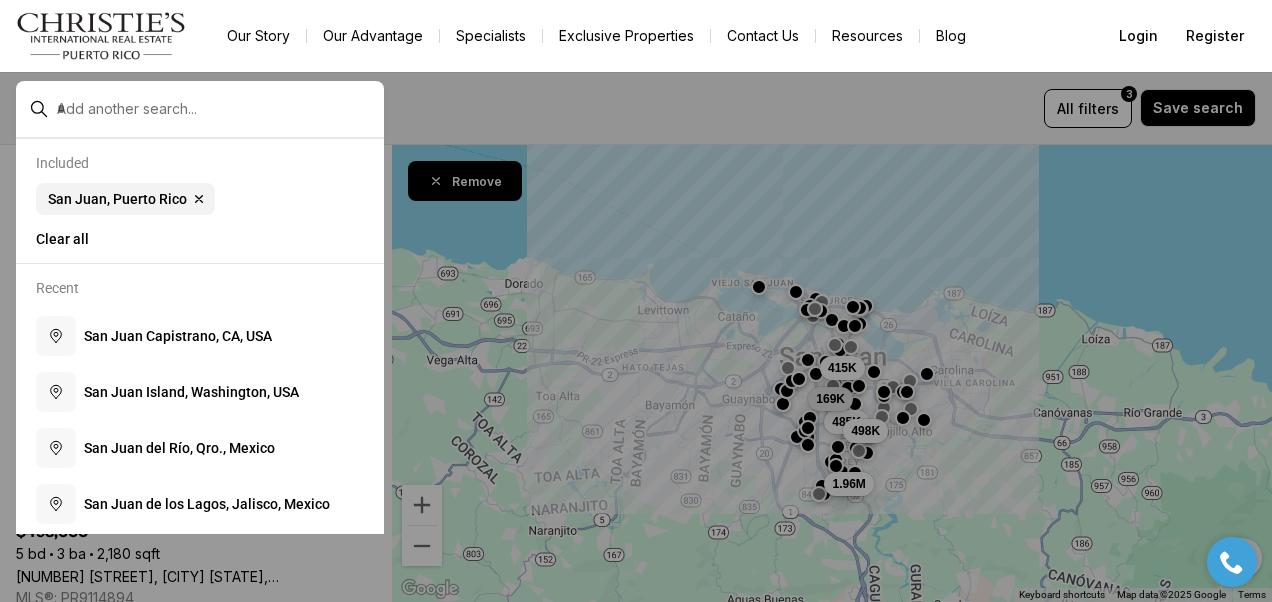 scroll, scrollTop: 0, scrollLeft: 0, axis: both 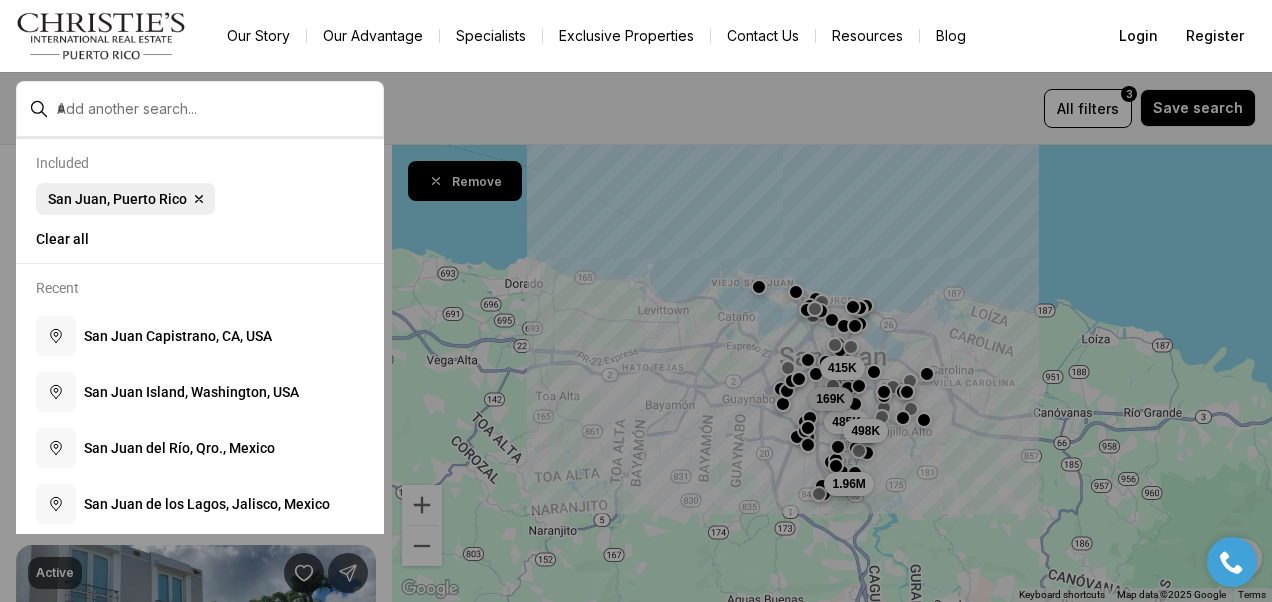 click on "San Juan, Puerto Rico" at bounding box center [117, 199] 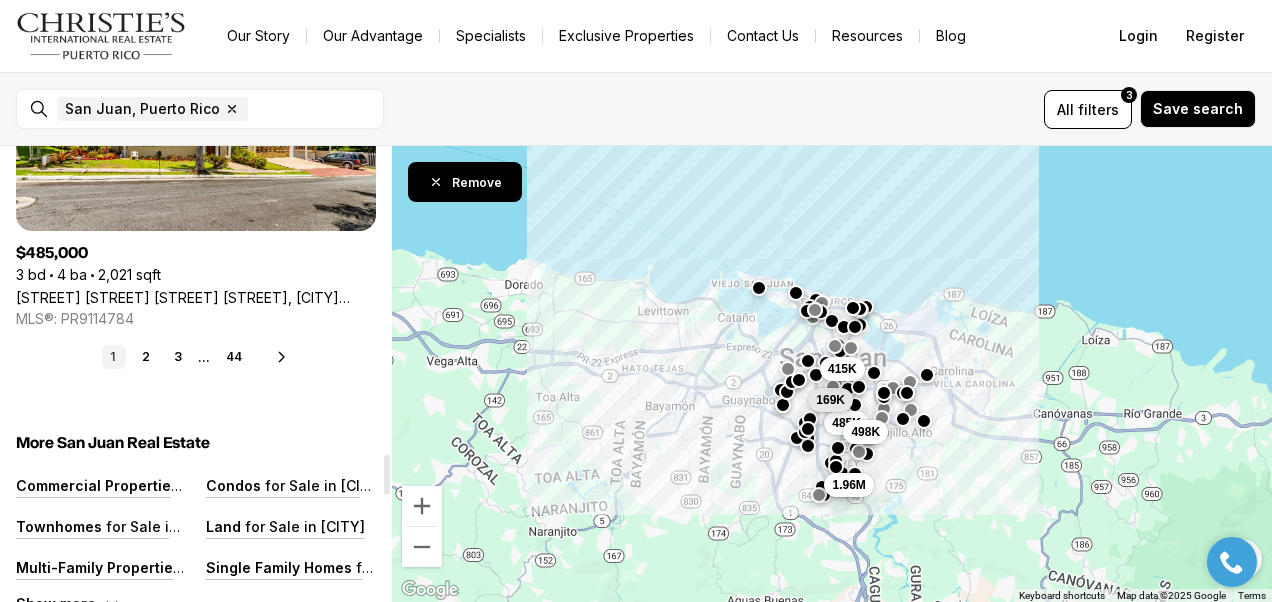 scroll, scrollTop: 3473, scrollLeft: 0, axis: vertical 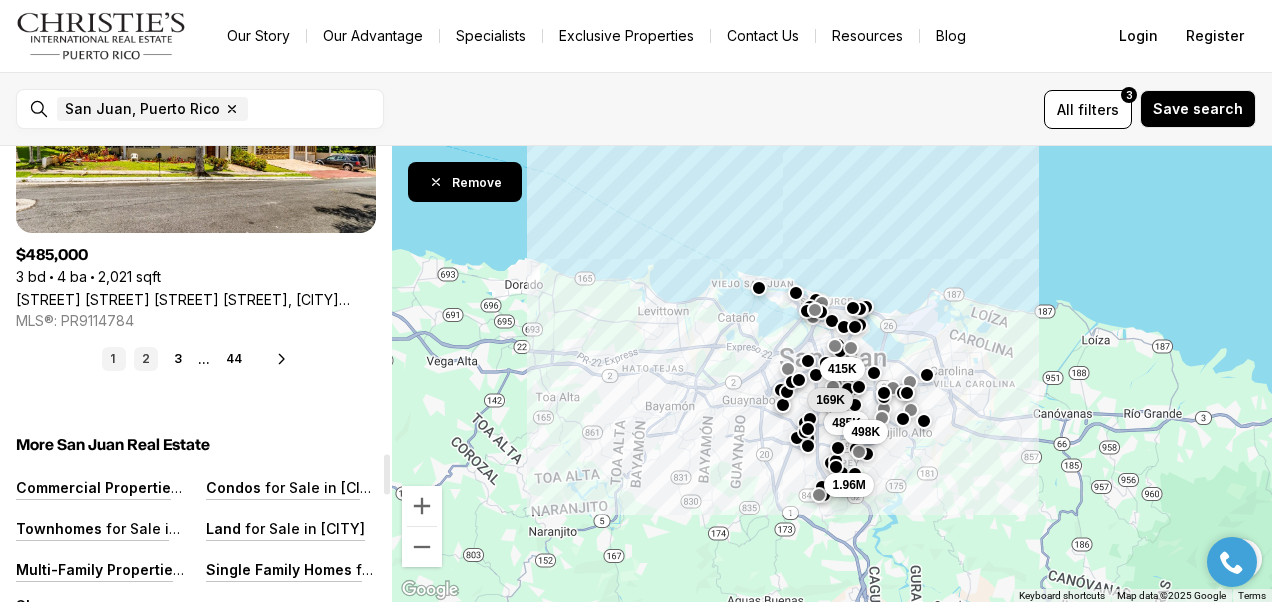 click on "2" at bounding box center (146, 359) 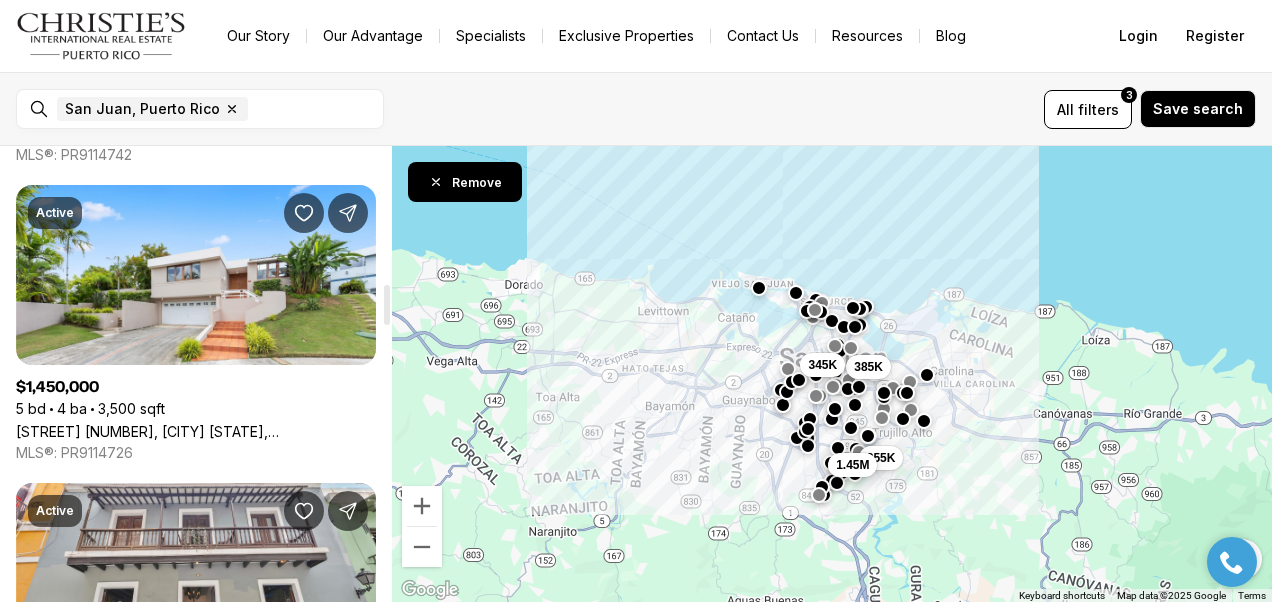scroll, scrollTop: 1551, scrollLeft: 0, axis: vertical 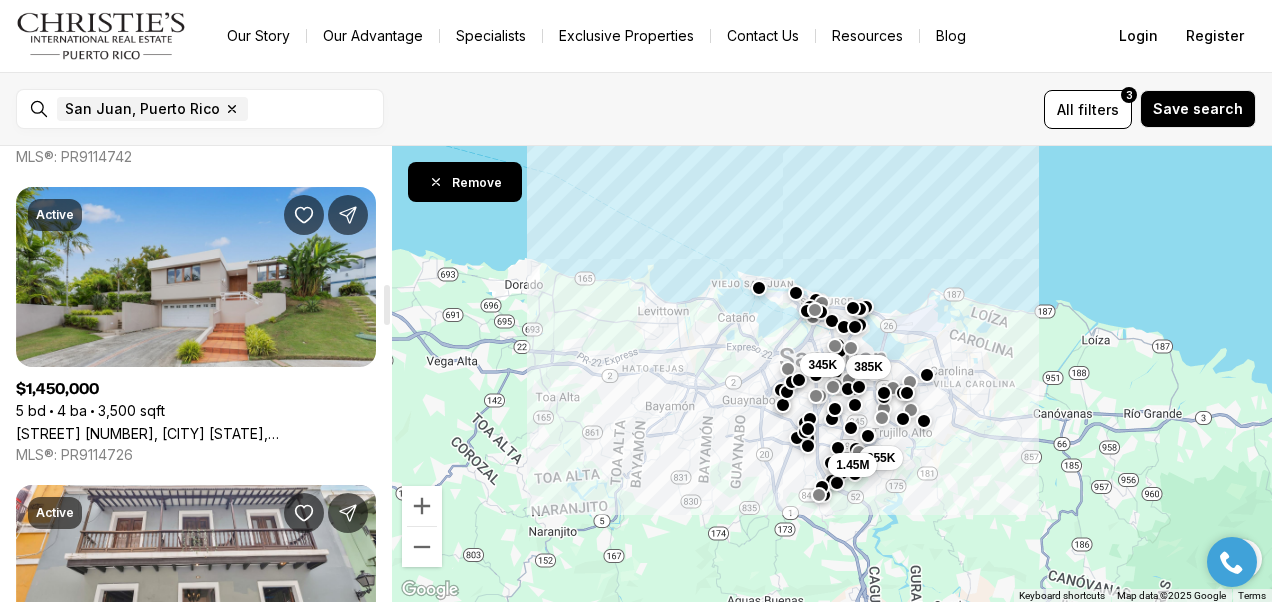 click on "calle 1 101, SAN JUAN PR, 00926" at bounding box center [196, 433] 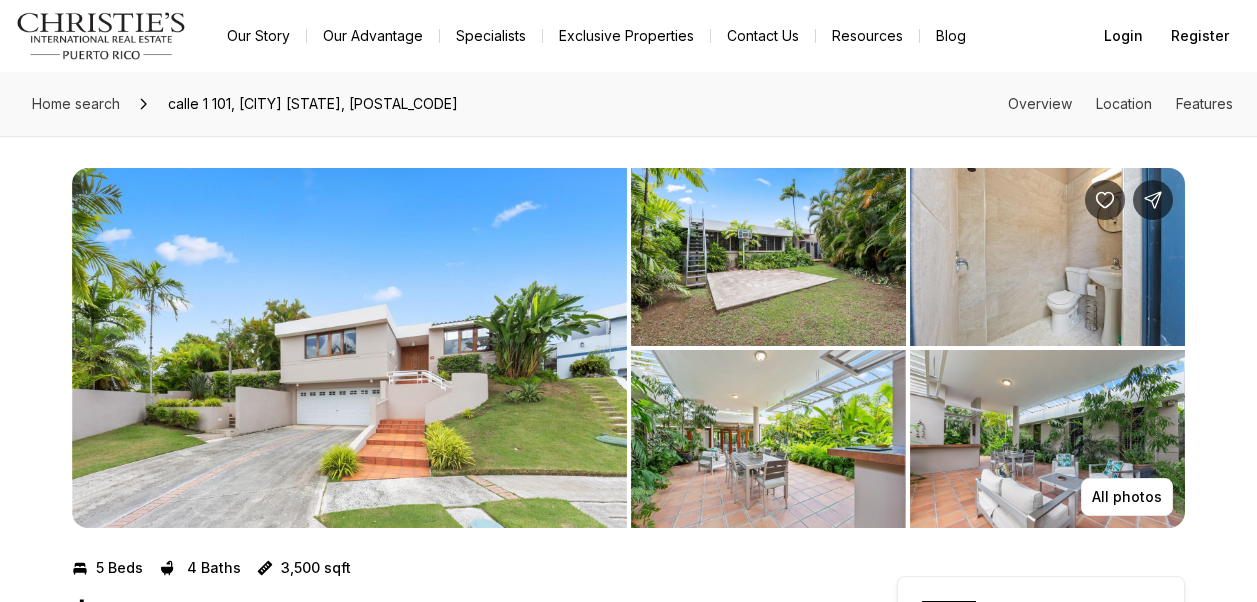 scroll, scrollTop: 0, scrollLeft: 0, axis: both 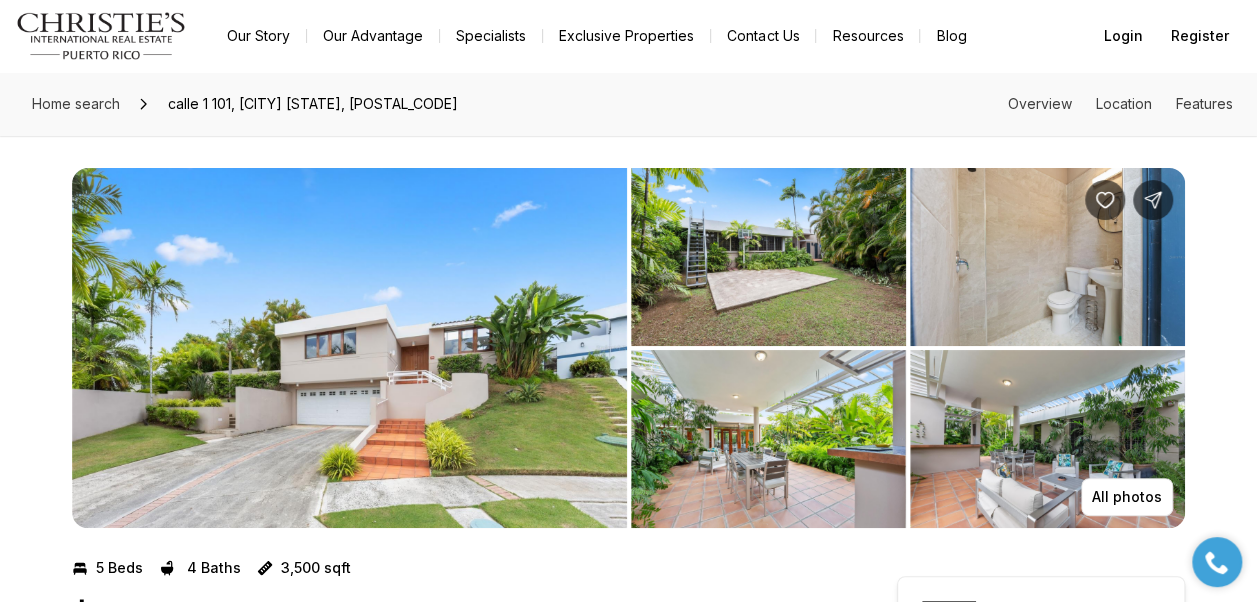 click at bounding box center (349, 348) 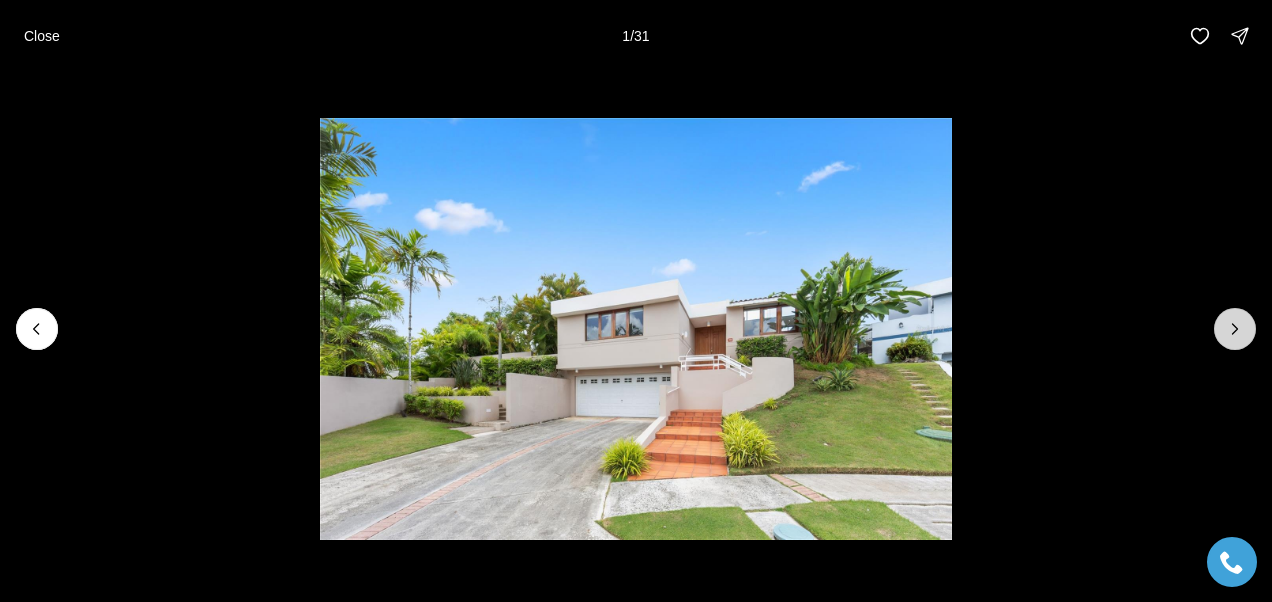 click 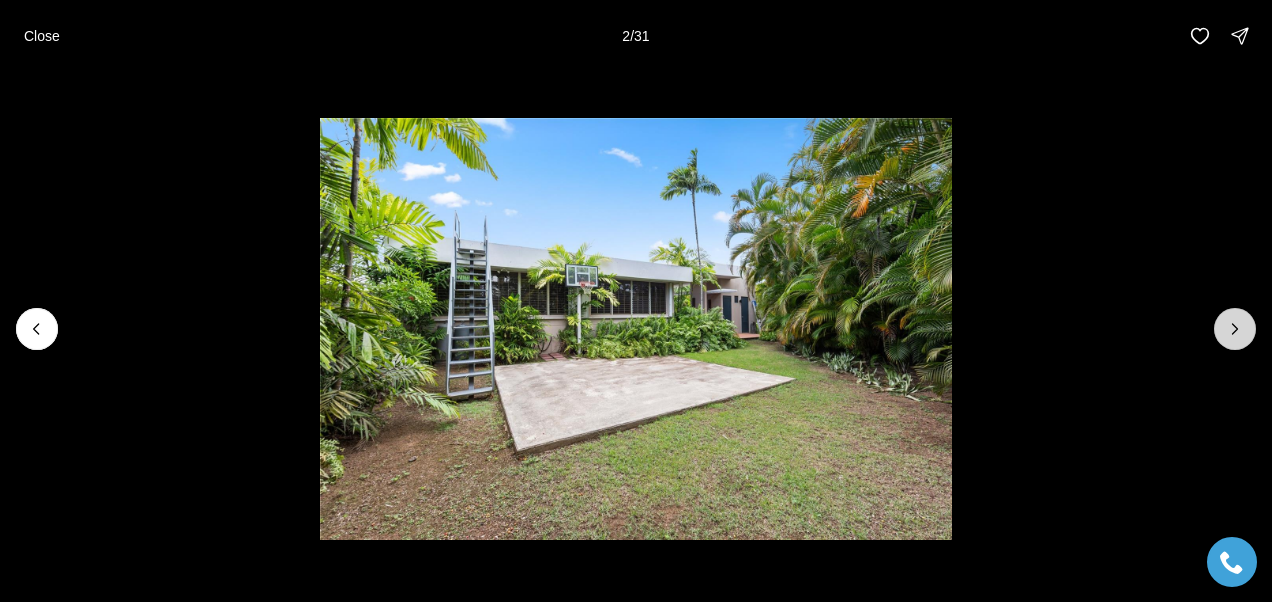 click 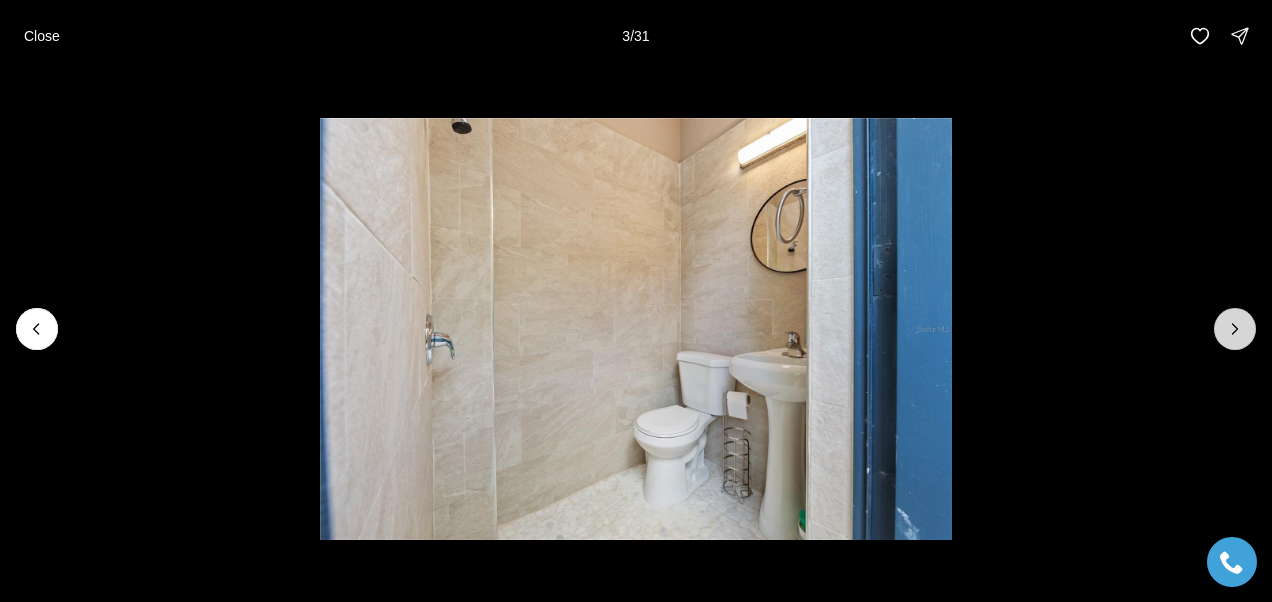 click 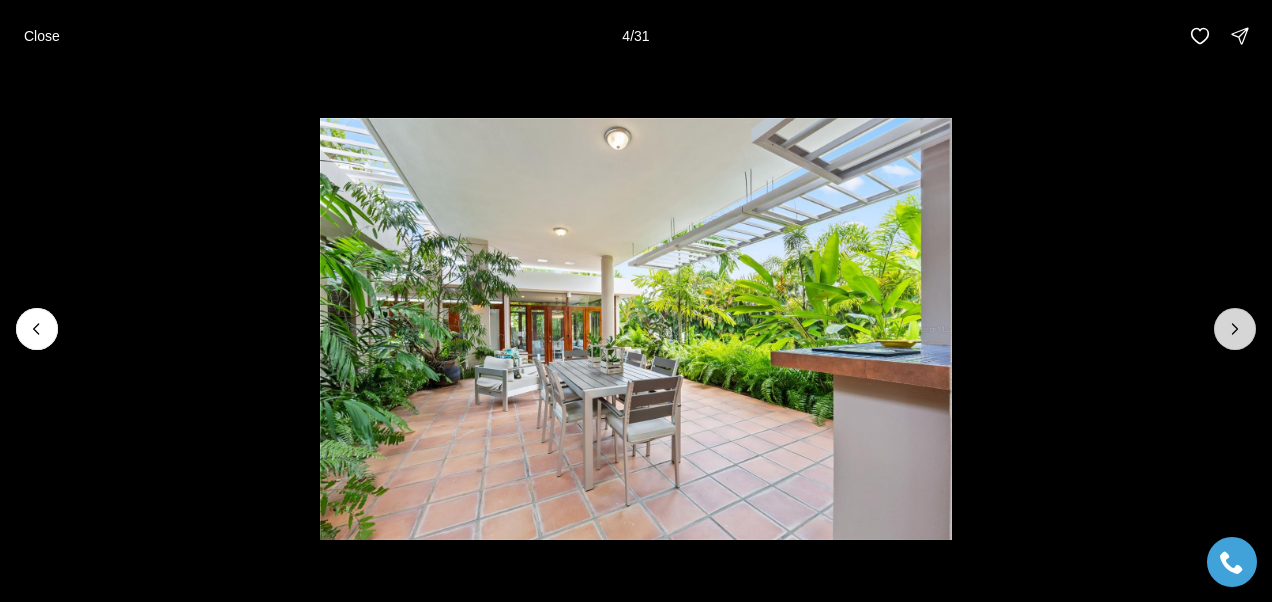 click 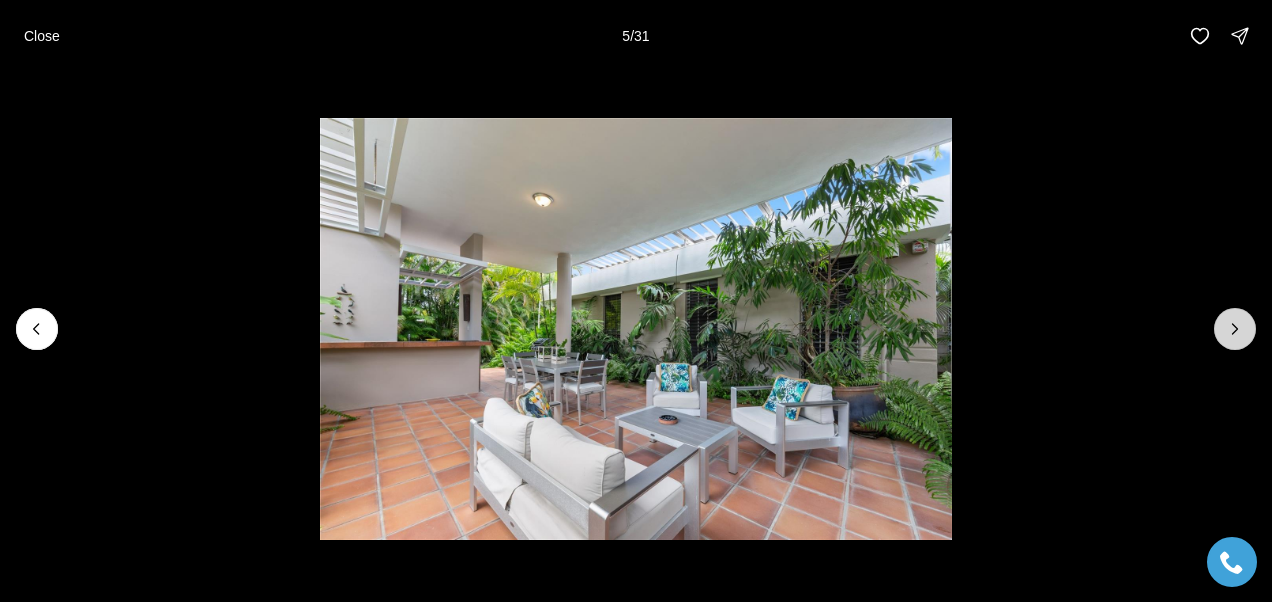 click 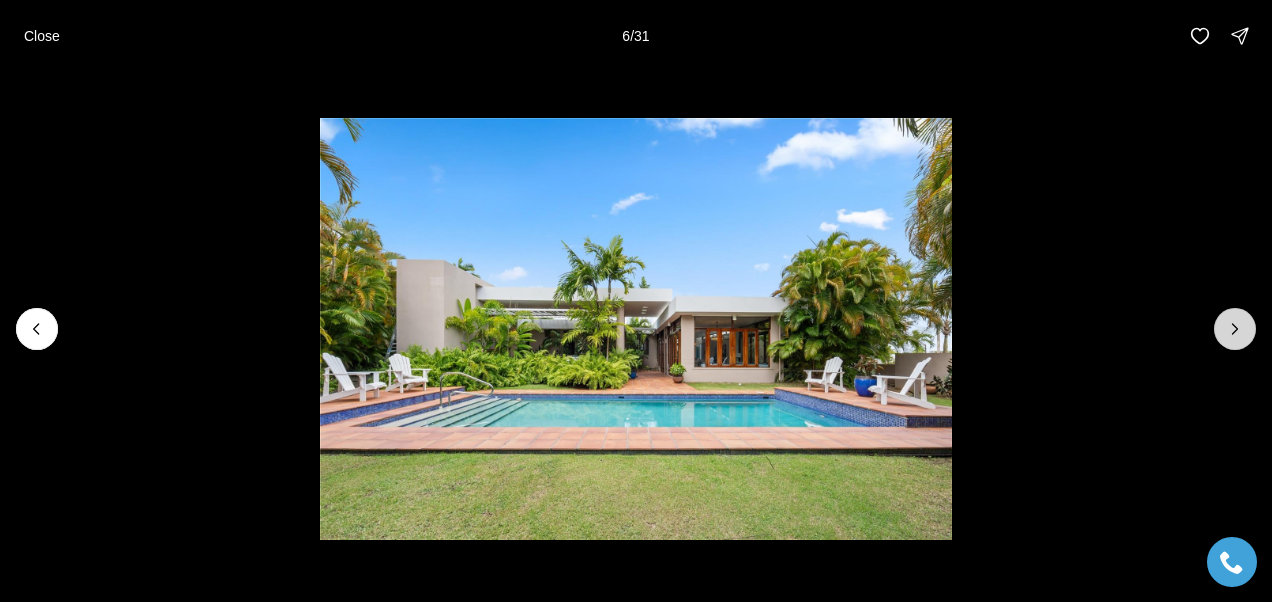 click 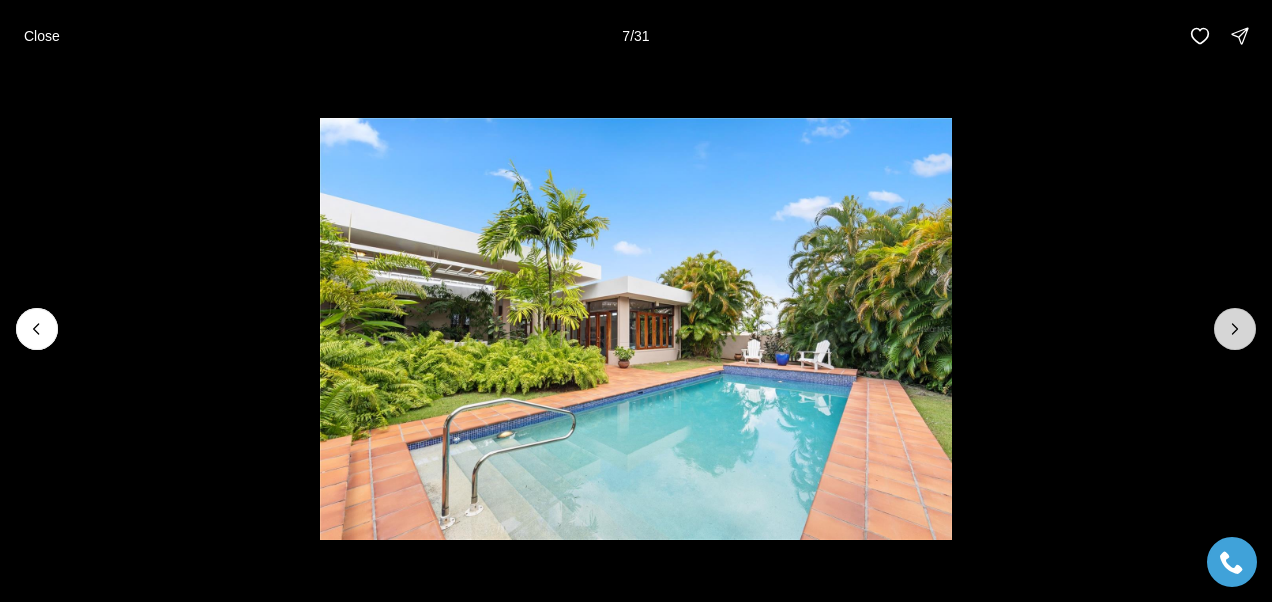 click 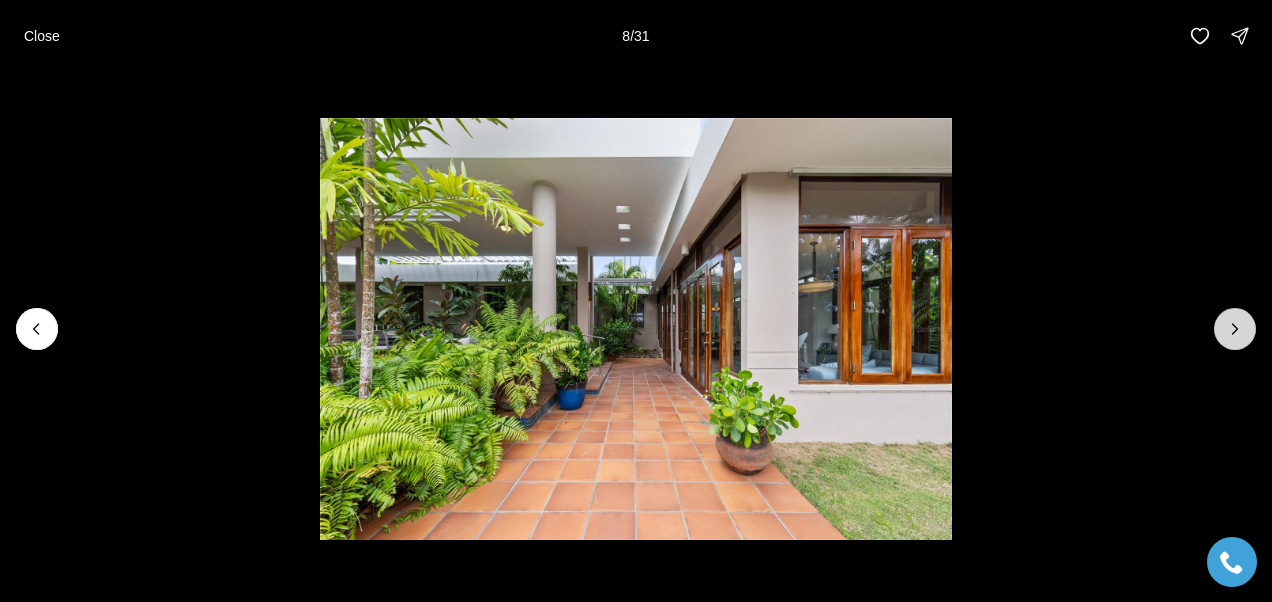click 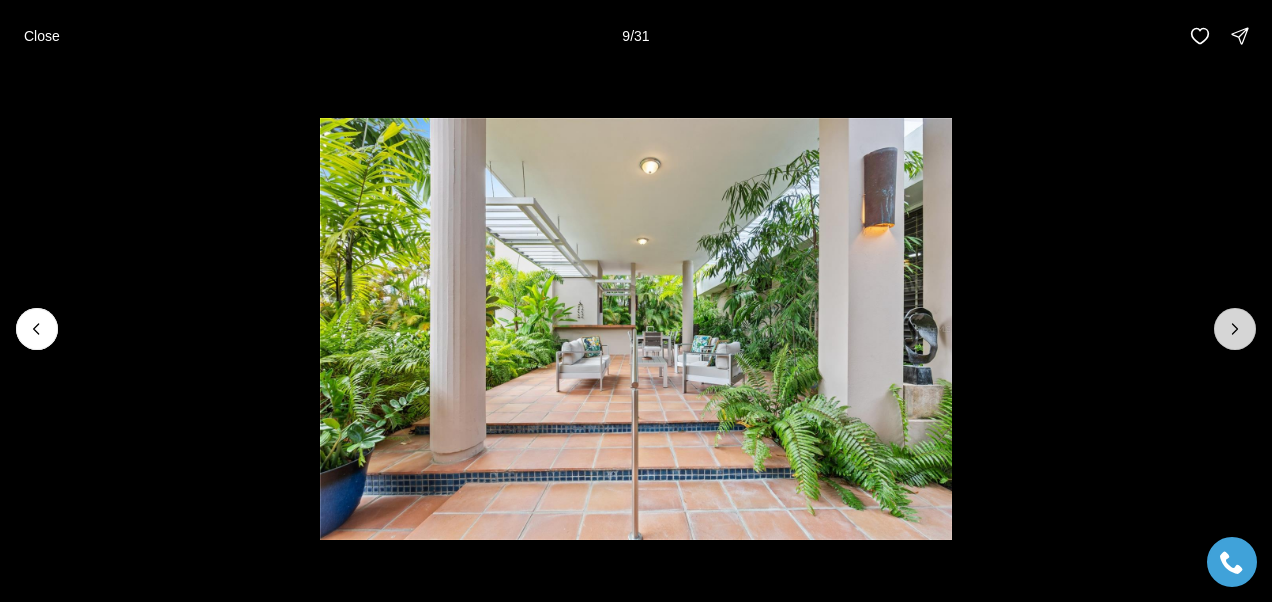 click 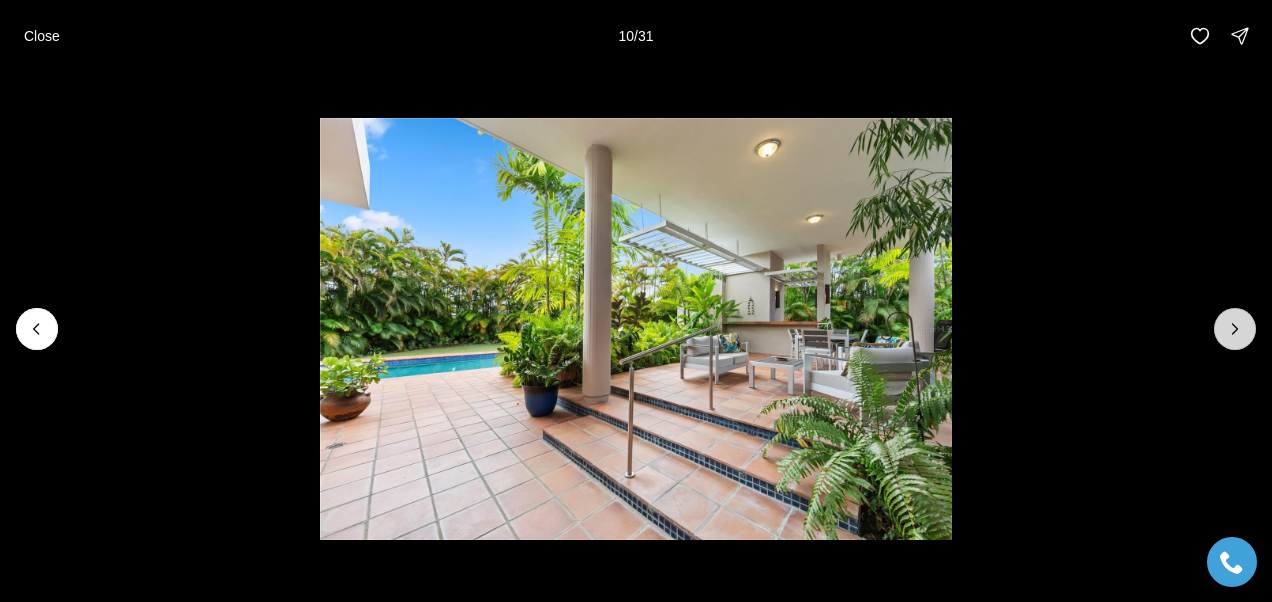click 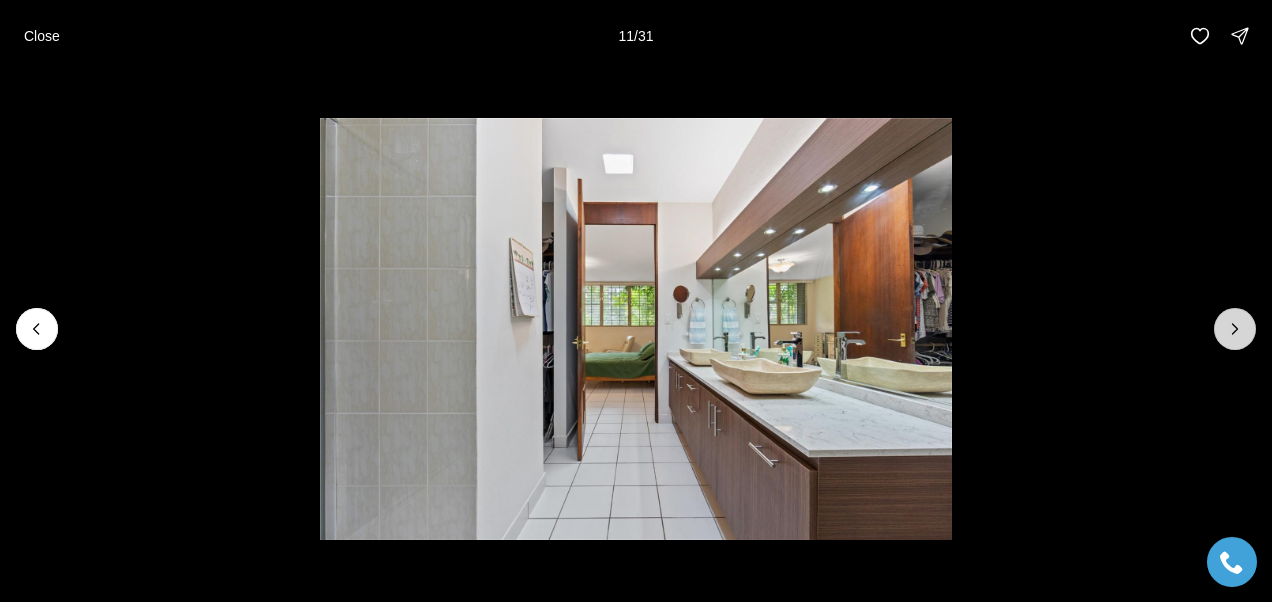 click 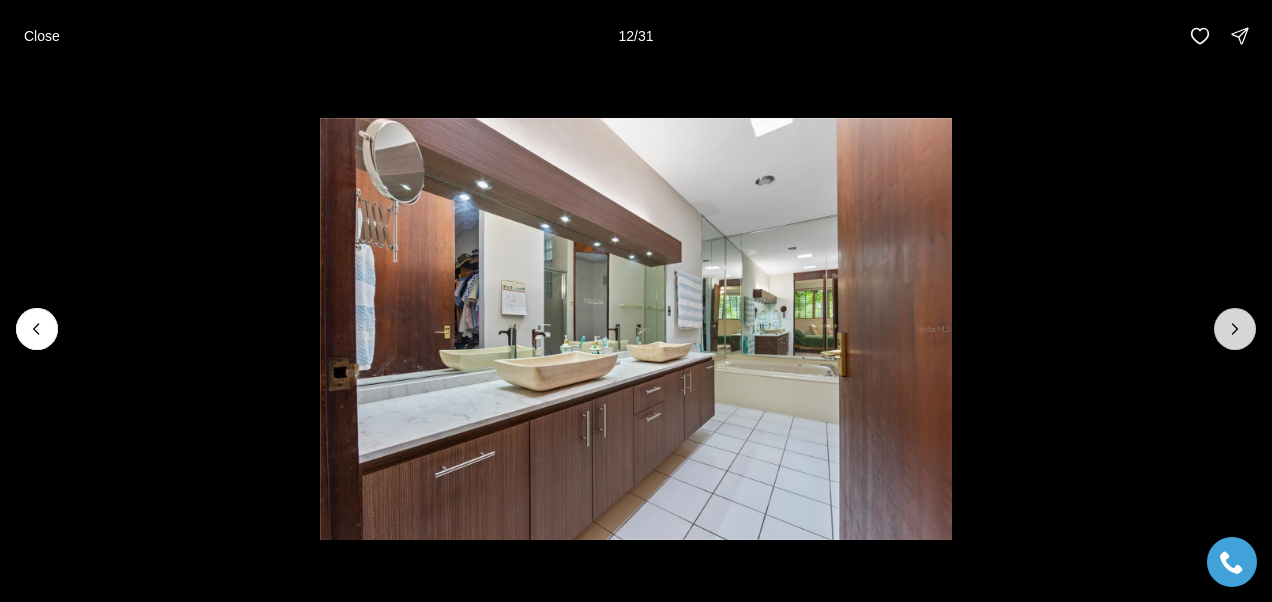 click 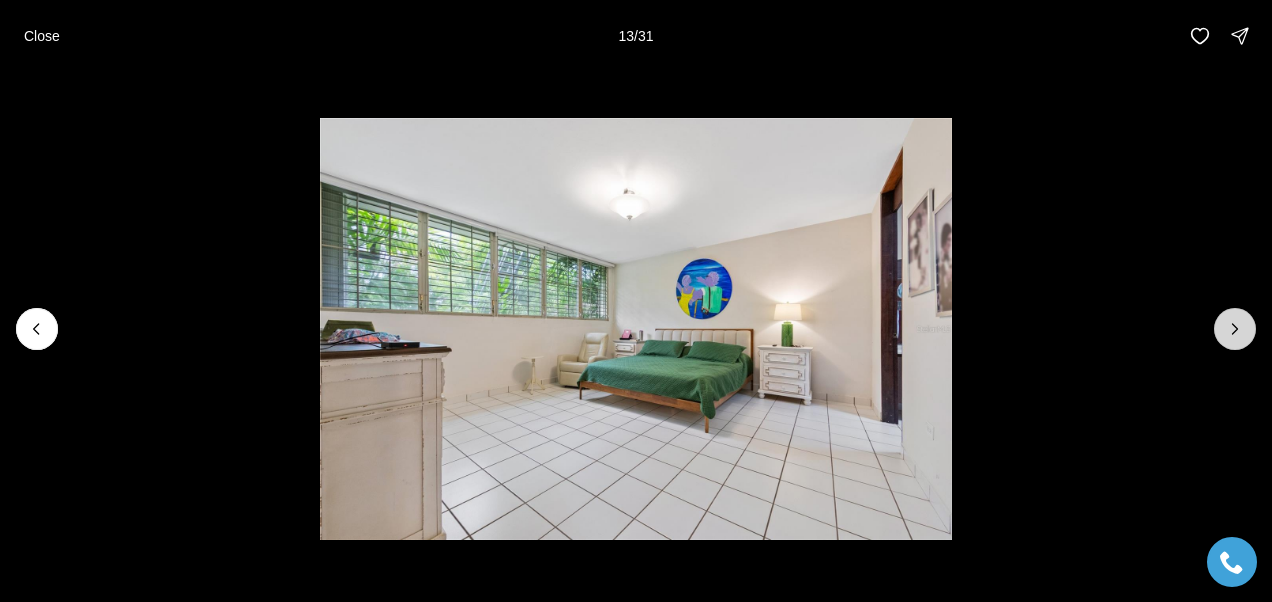 click 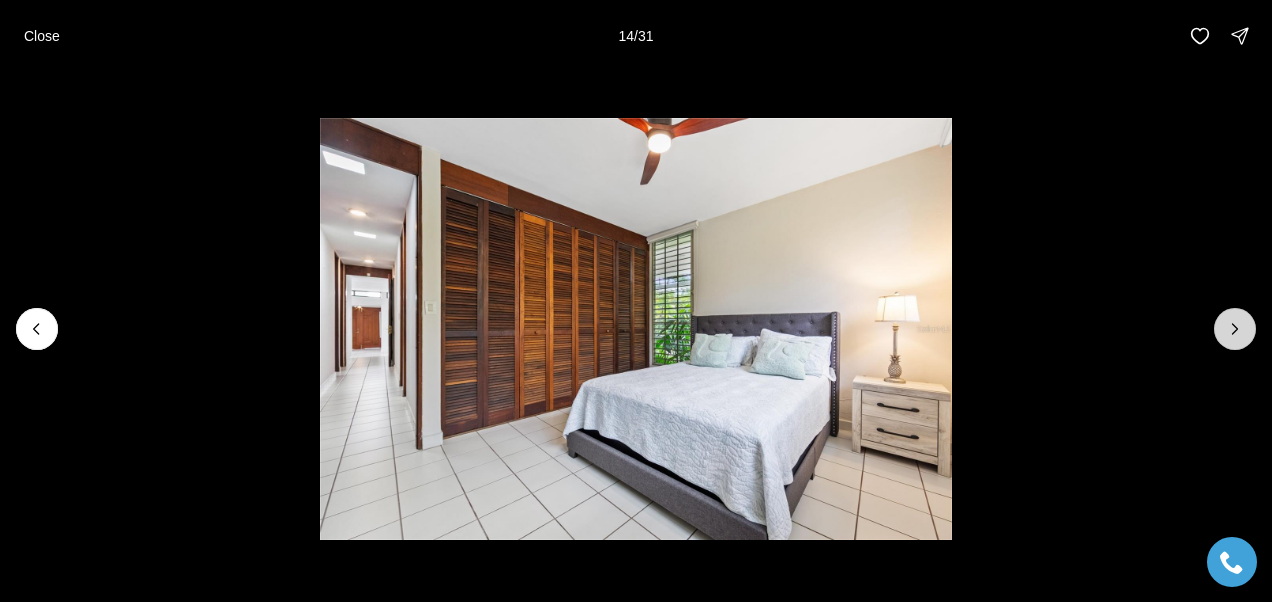 click 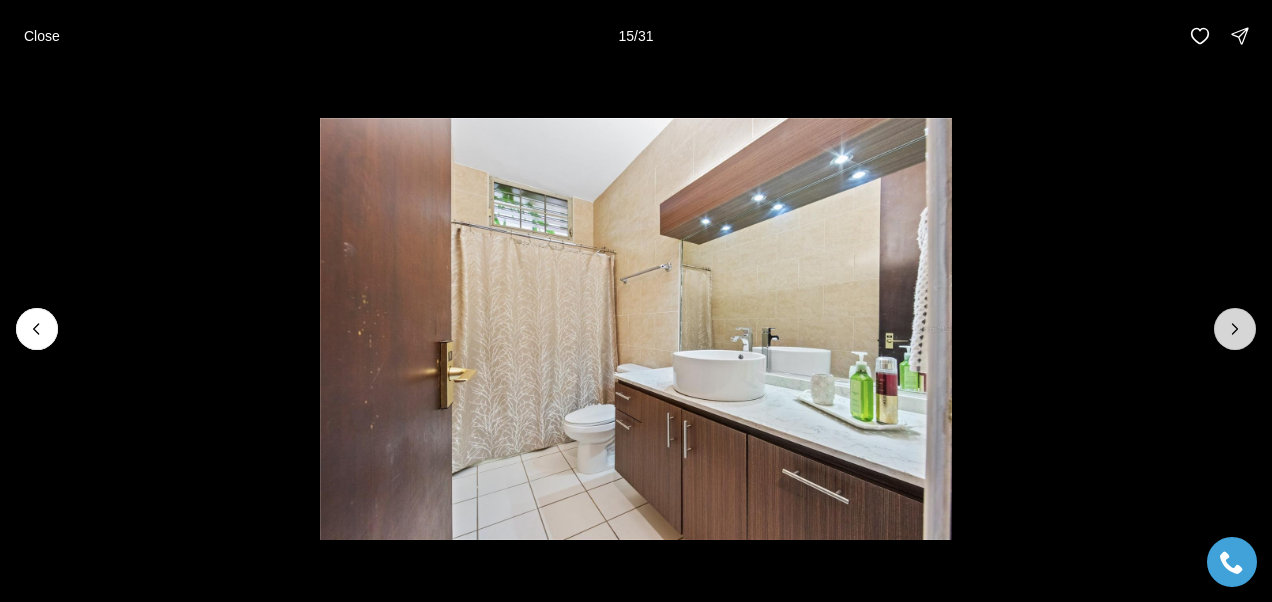 click 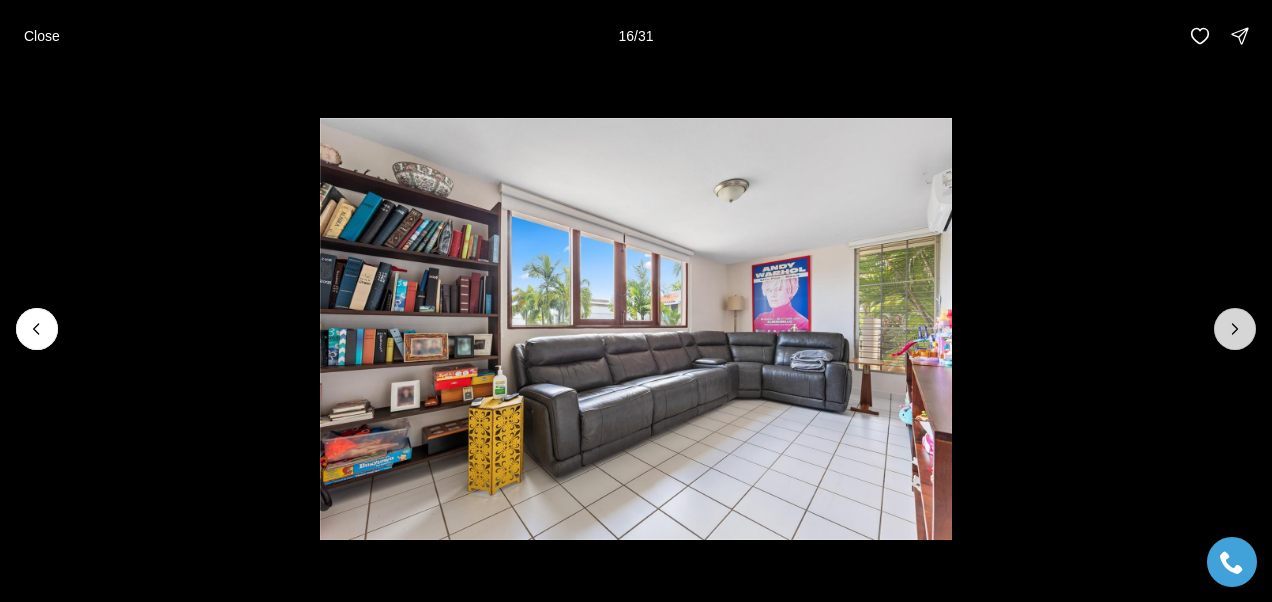 click 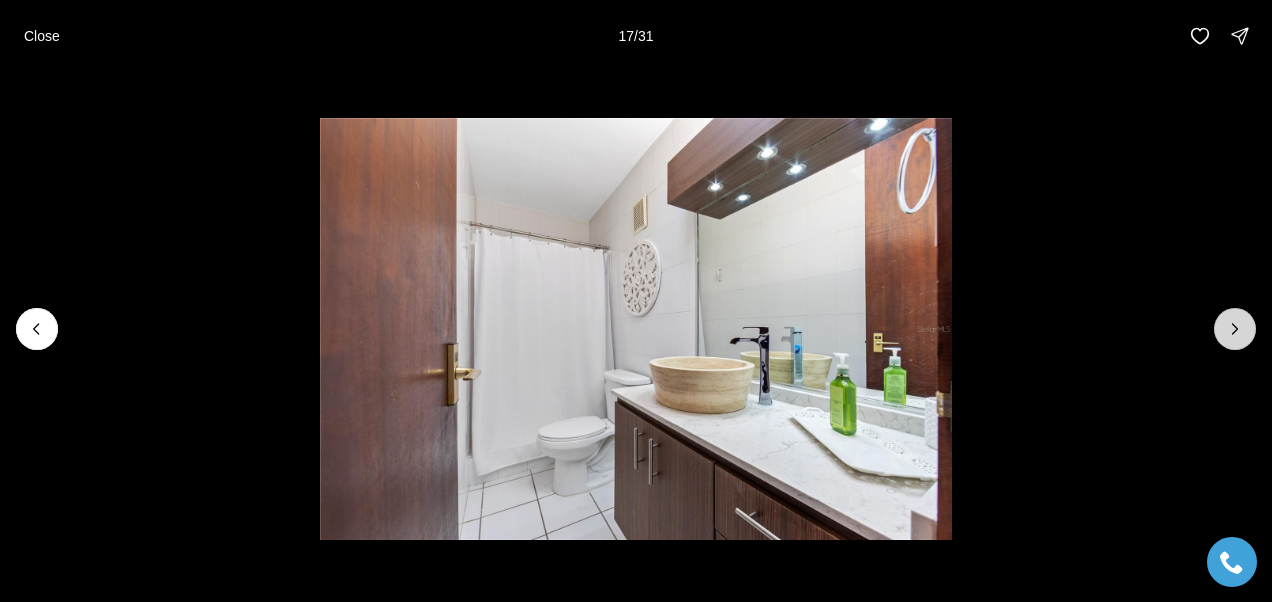 click 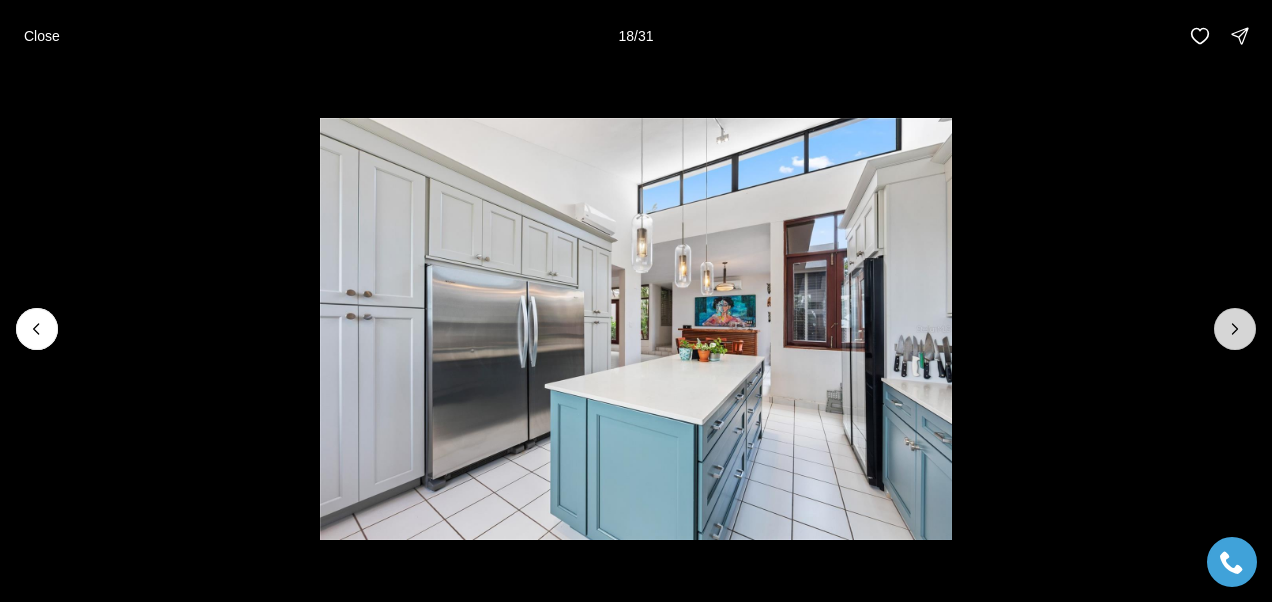 click 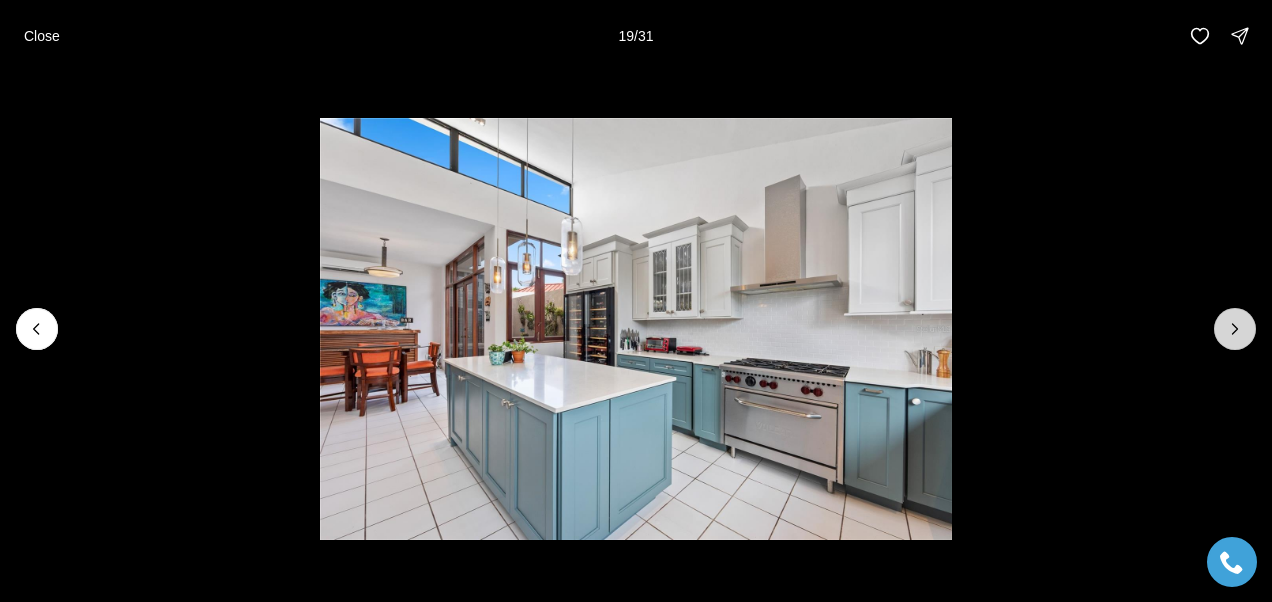 click 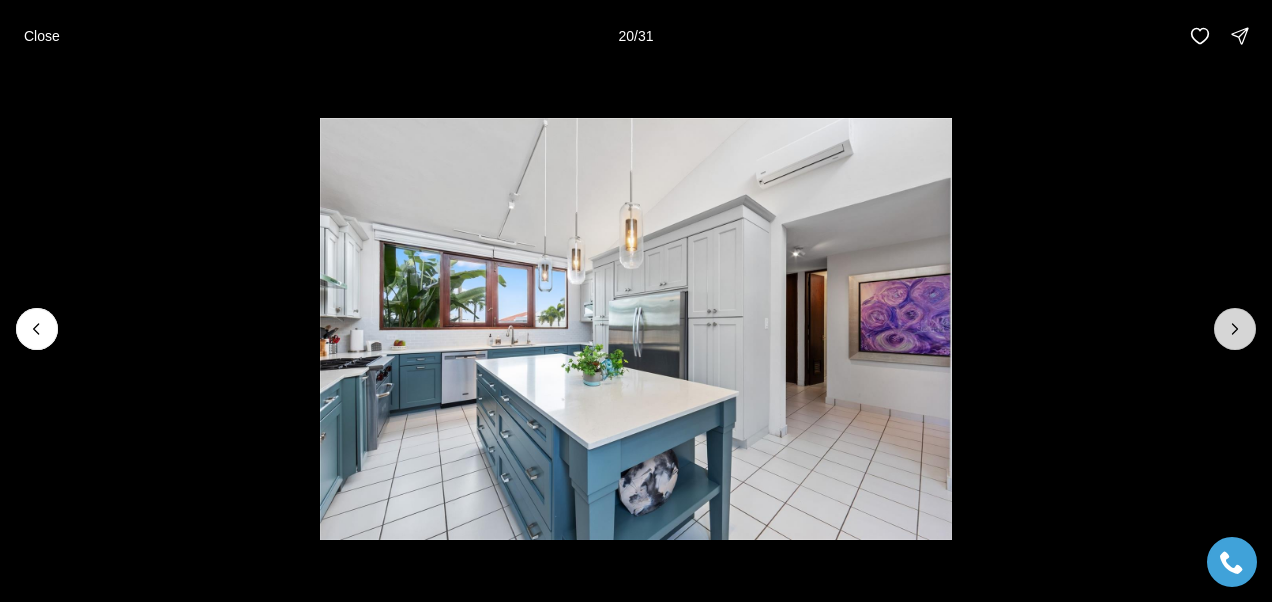 click 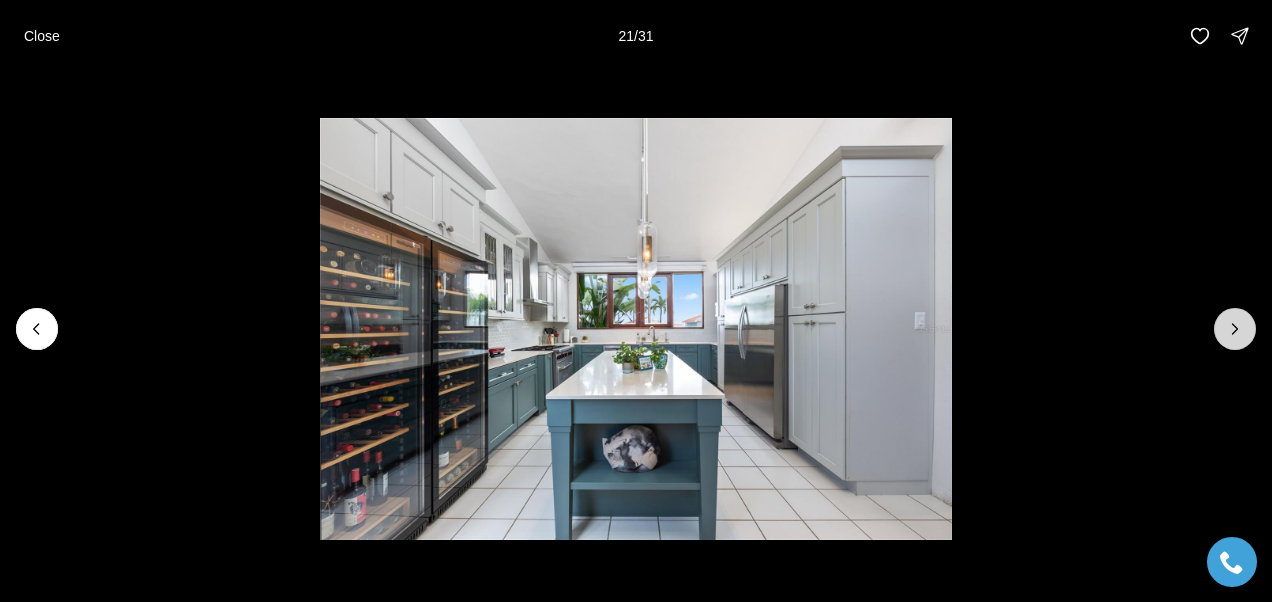 click 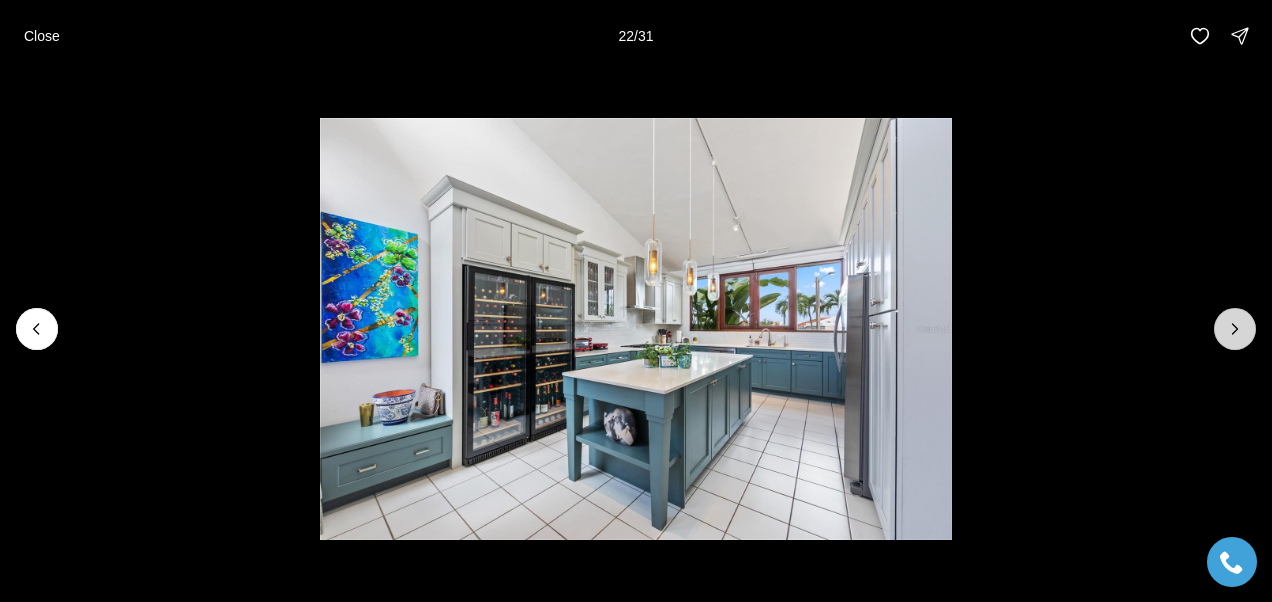 click 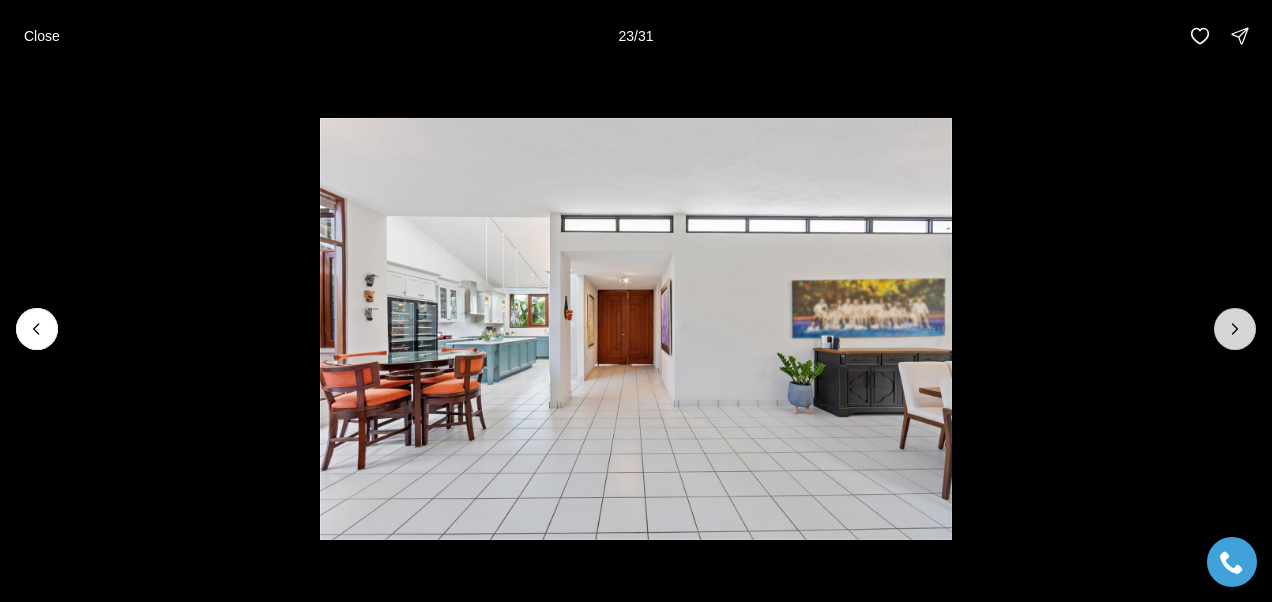 click 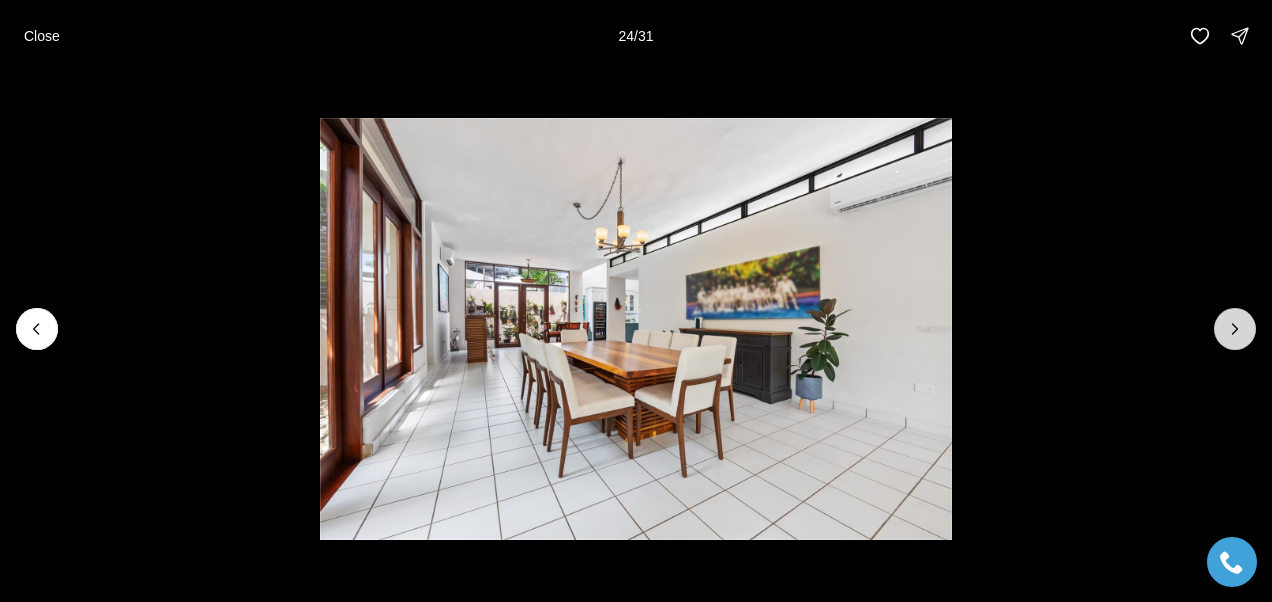 click 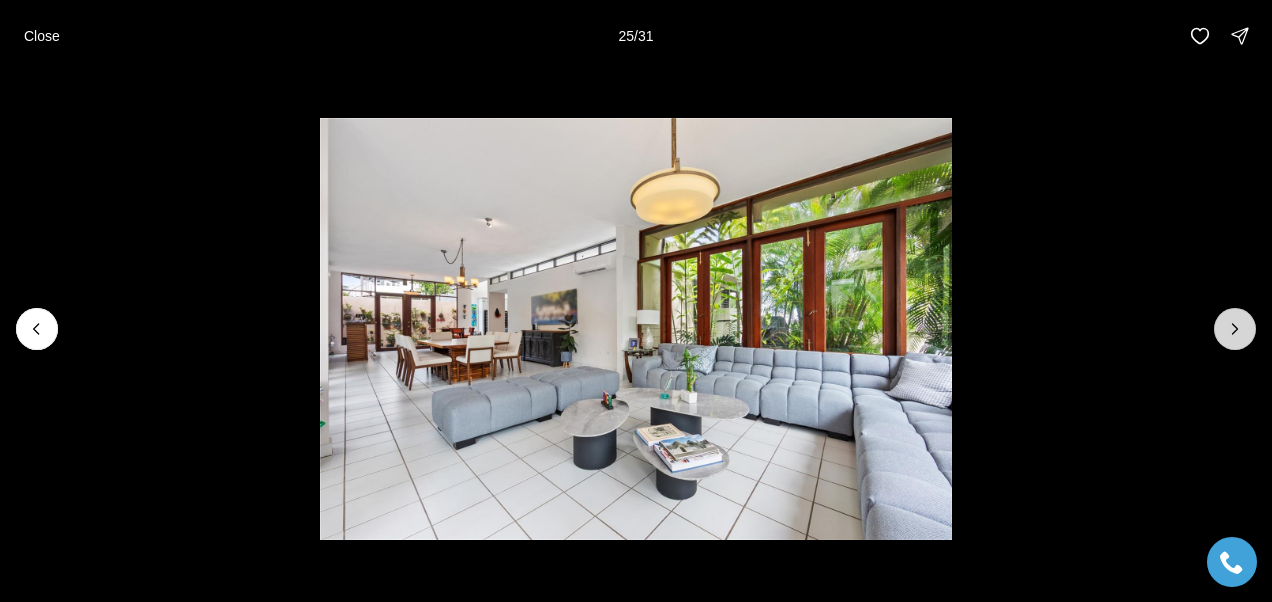 click 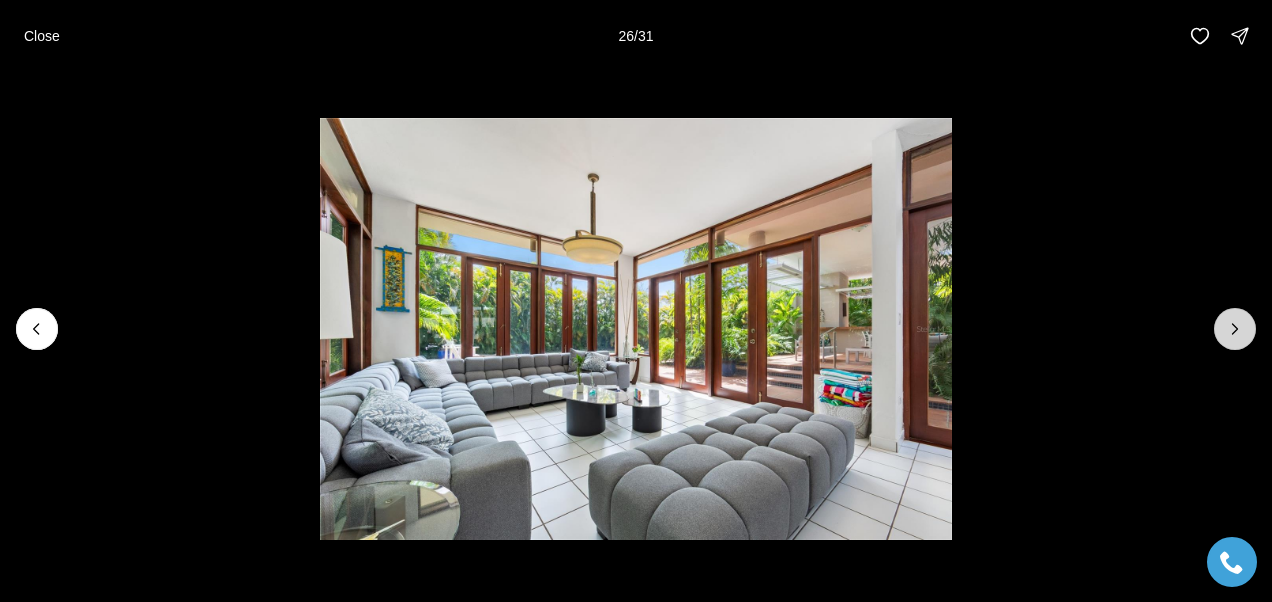 click 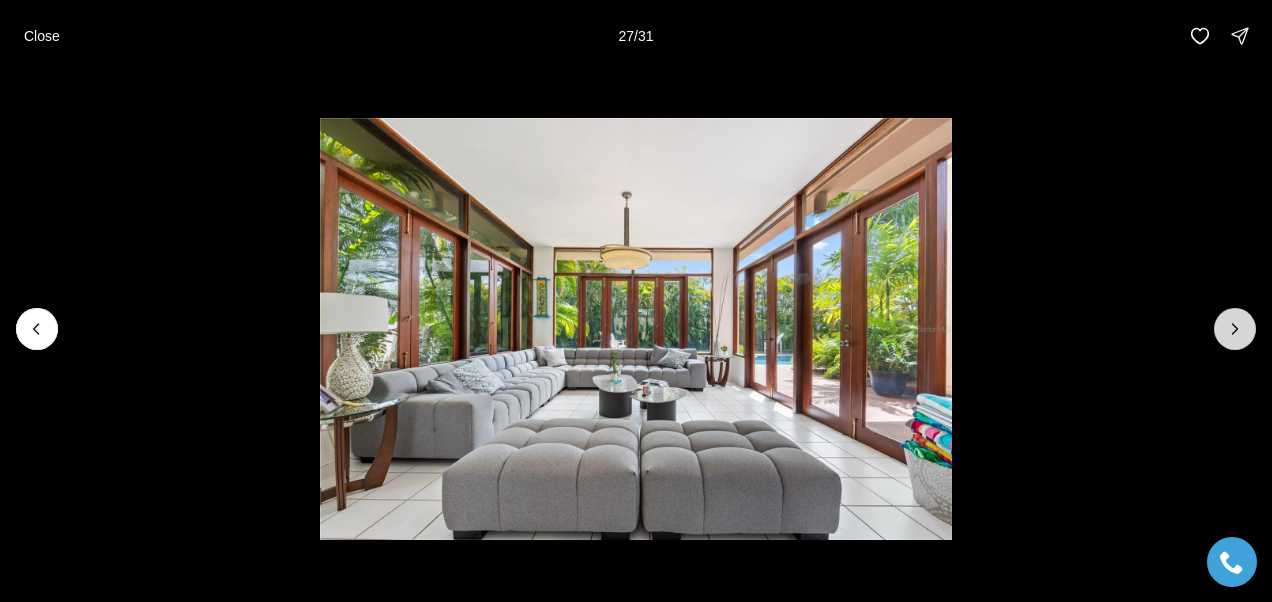 click 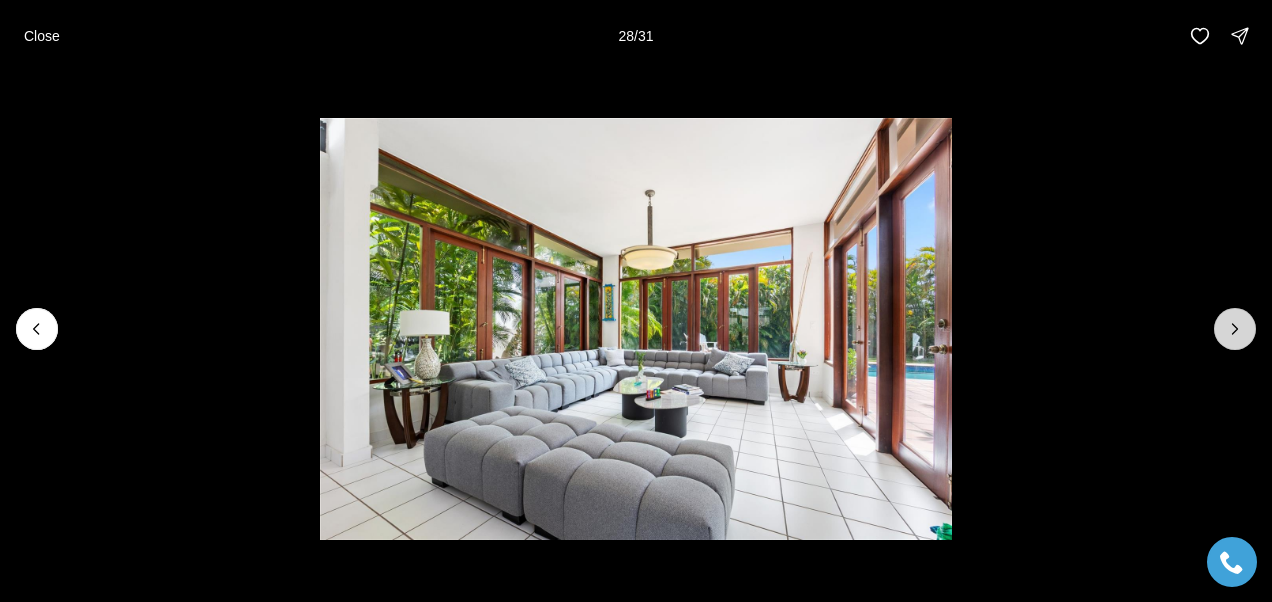 click 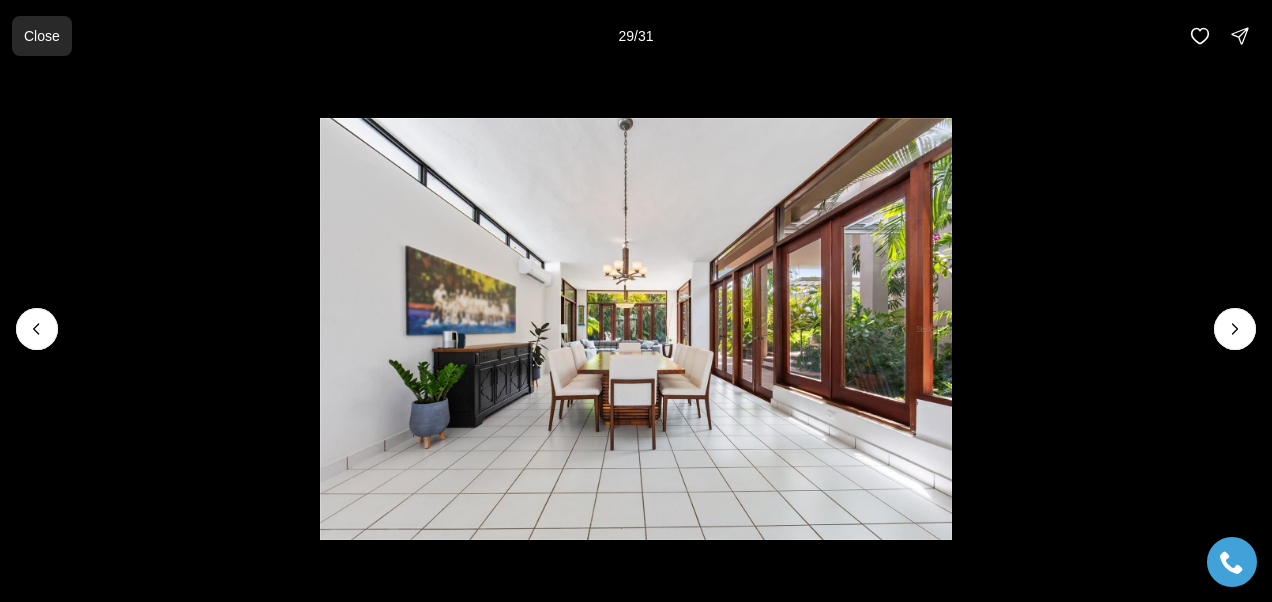 click on "Close" at bounding box center (42, 36) 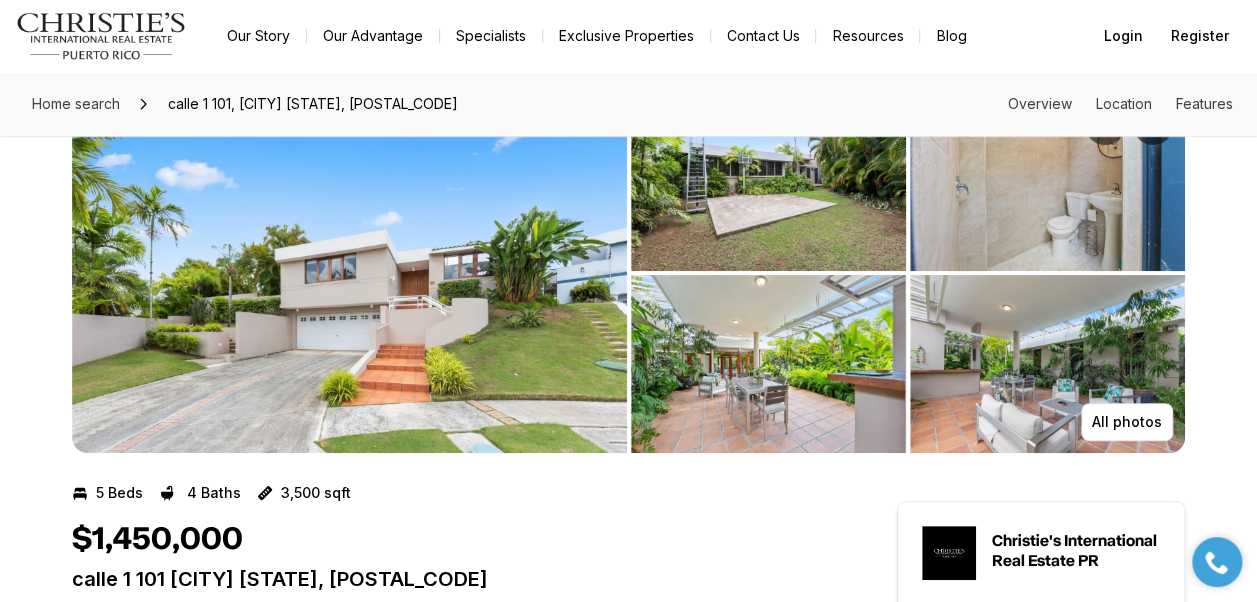 scroll, scrollTop: 0, scrollLeft: 0, axis: both 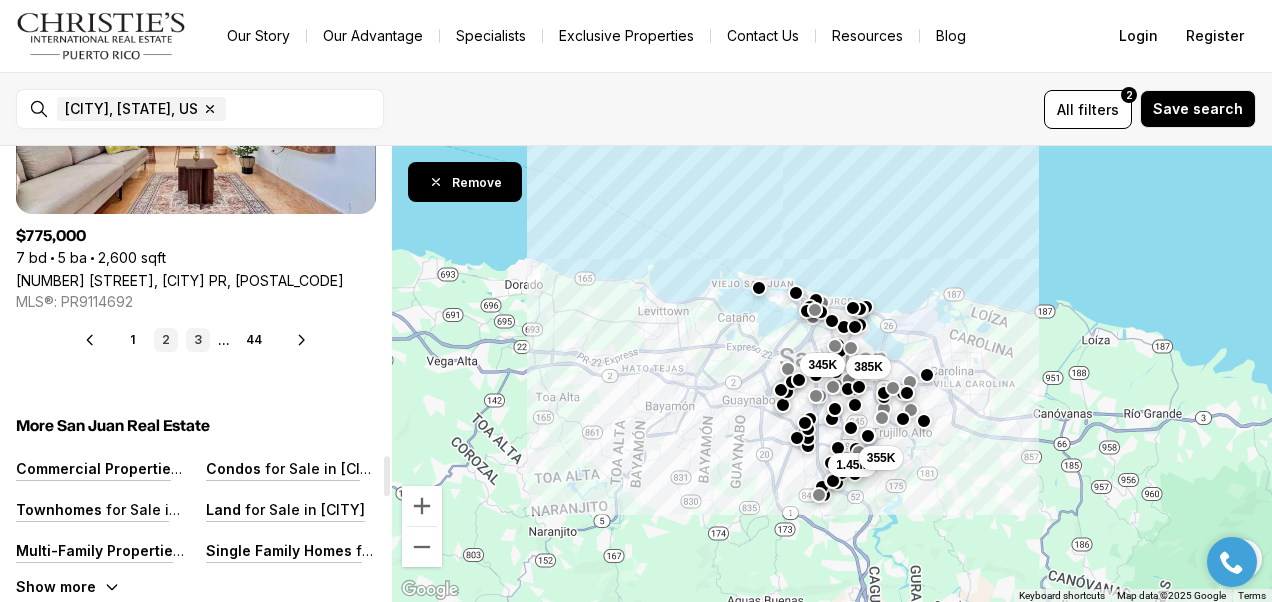 click on "3" at bounding box center [198, 340] 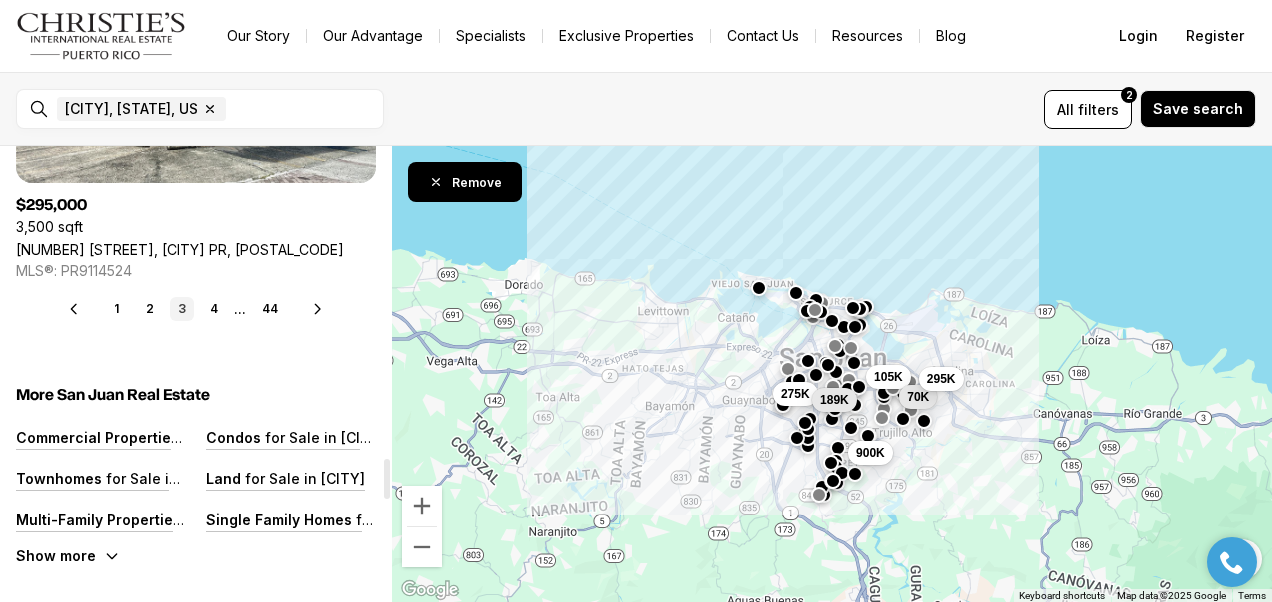 scroll, scrollTop: 3540, scrollLeft: 0, axis: vertical 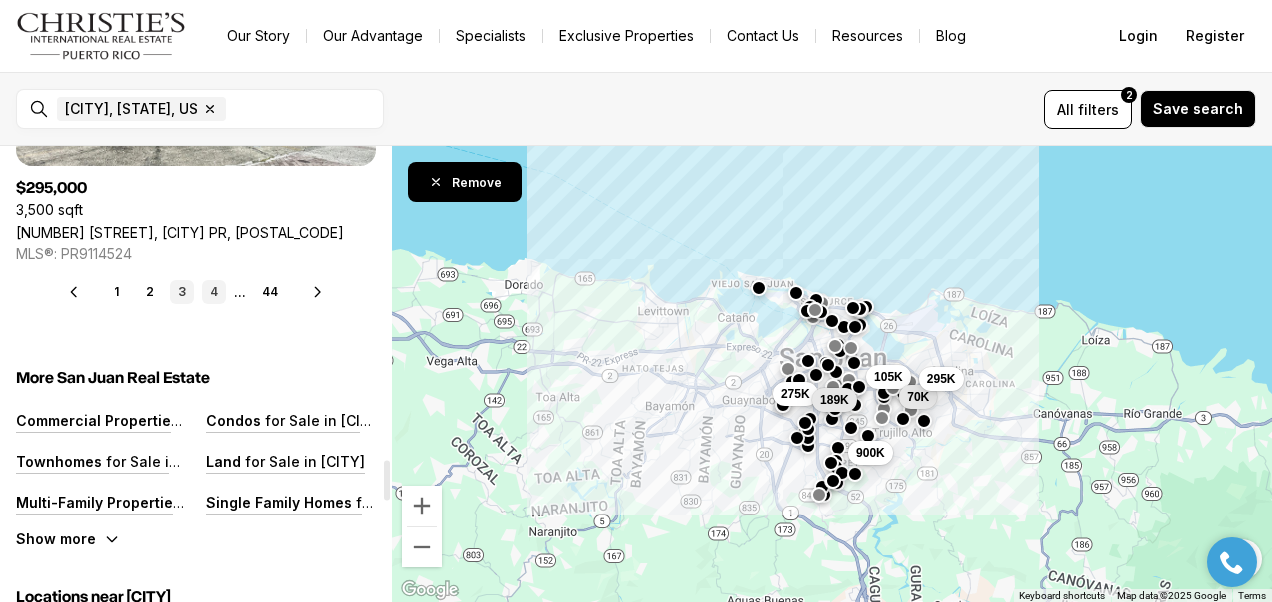 click on "4" at bounding box center [214, 292] 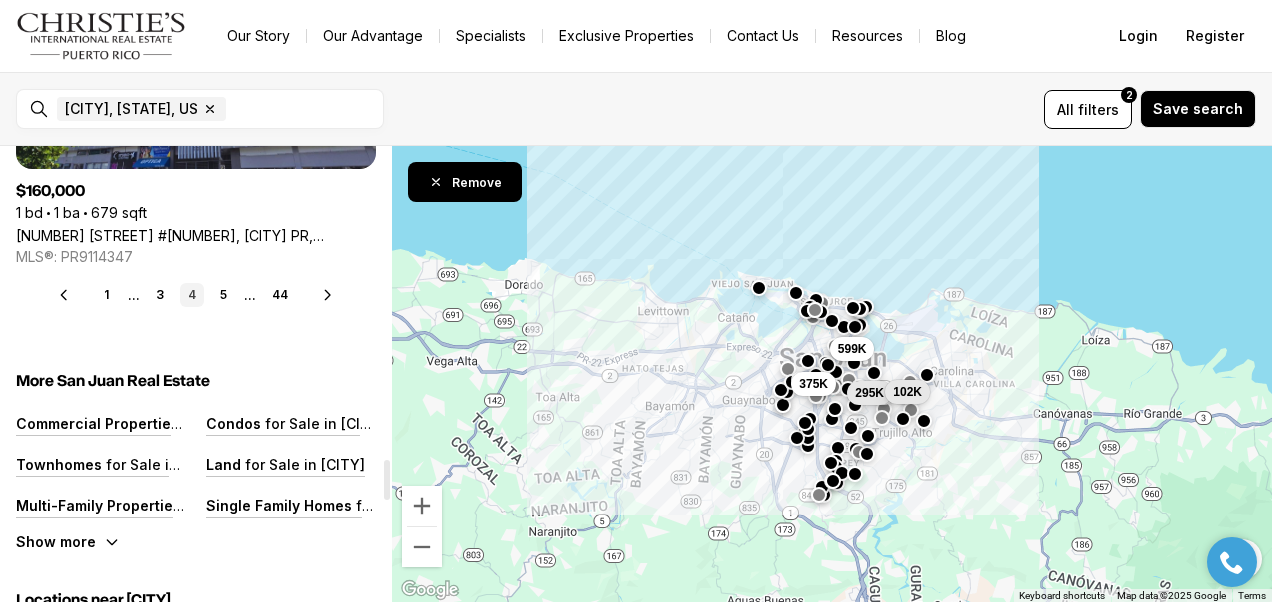 scroll, scrollTop: 3536, scrollLeft: 0, axis: vertical 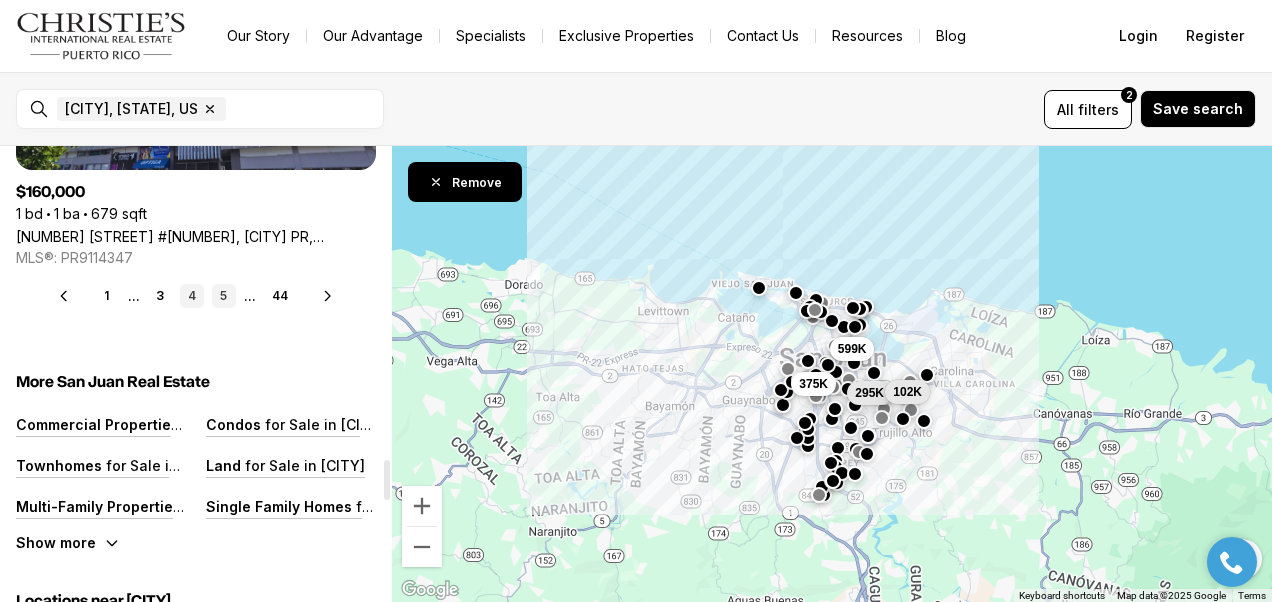 click on "5" at bounding box center [224, 296] 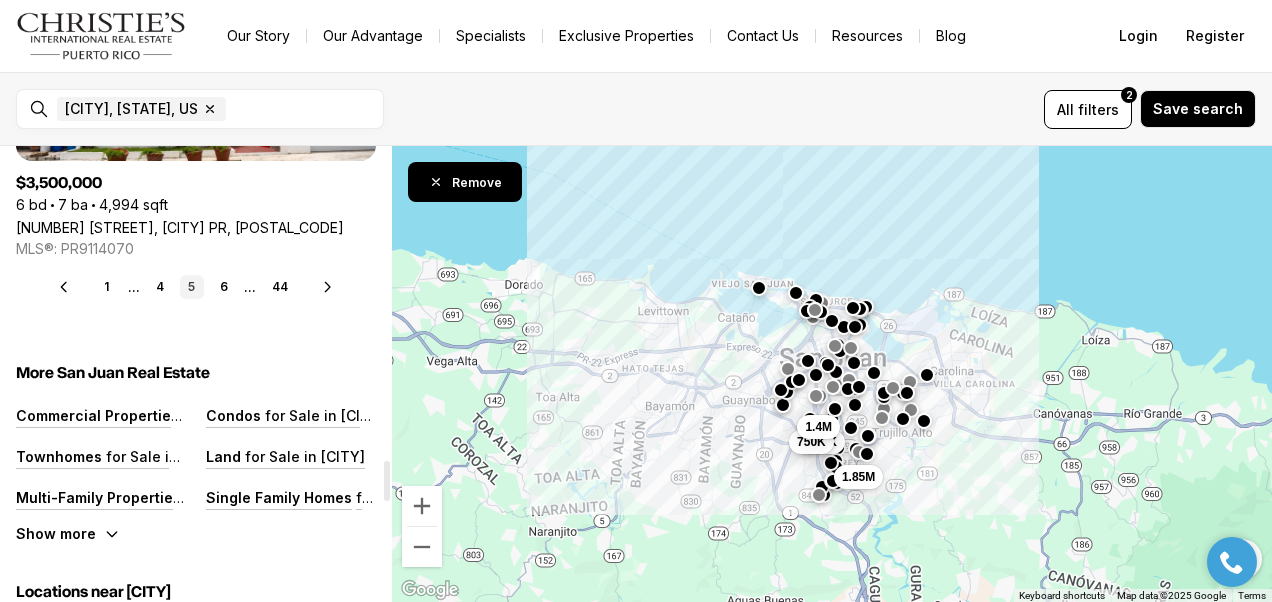 scroll, scrollTop: 3546, scrollLeft: 0, axis: vertical 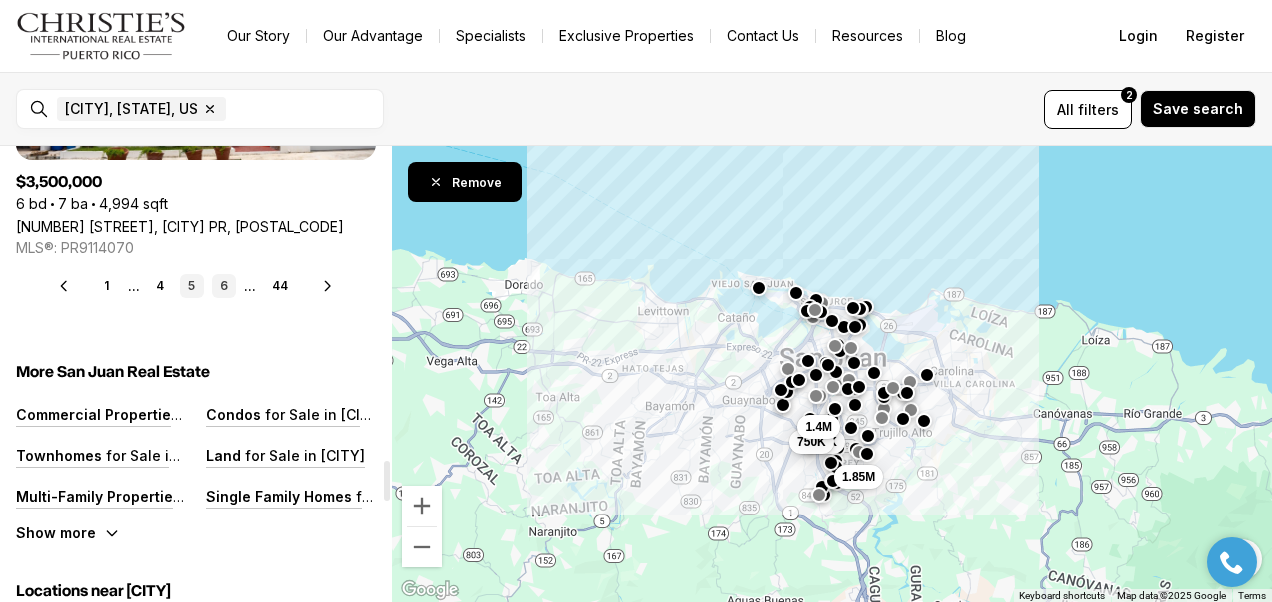 click on "6" at bounding box center [224, 286] 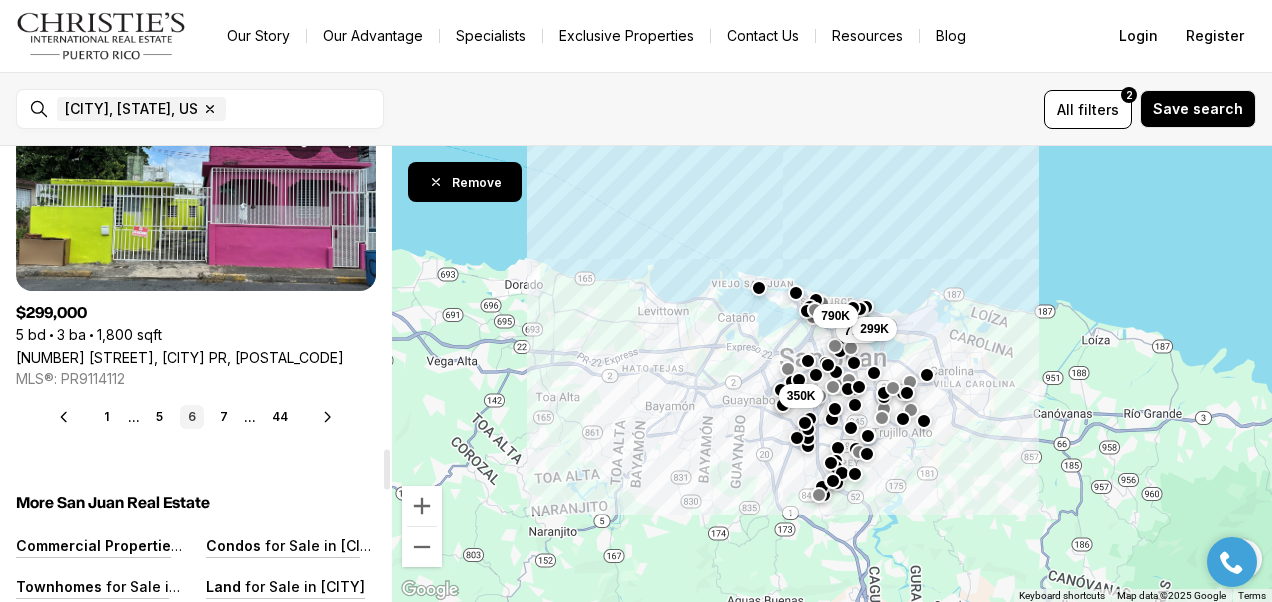 scroll, scrollTop: 3417, scrollLeft: 0, axis: vertical 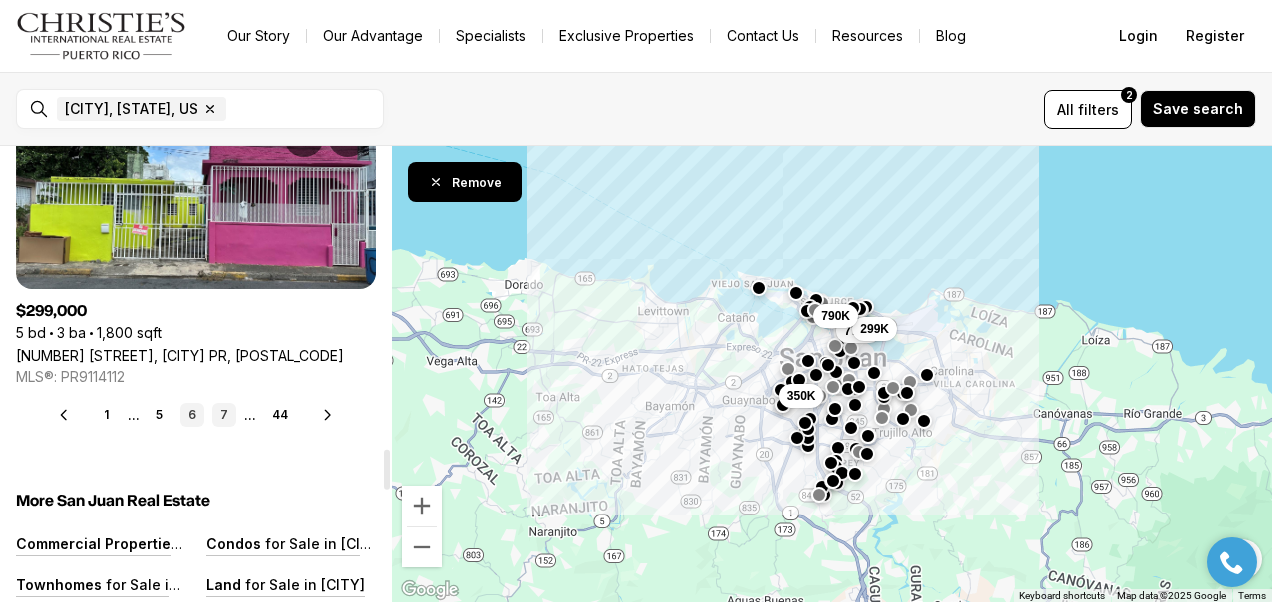 click on "7" at bounding box center (224, 415) 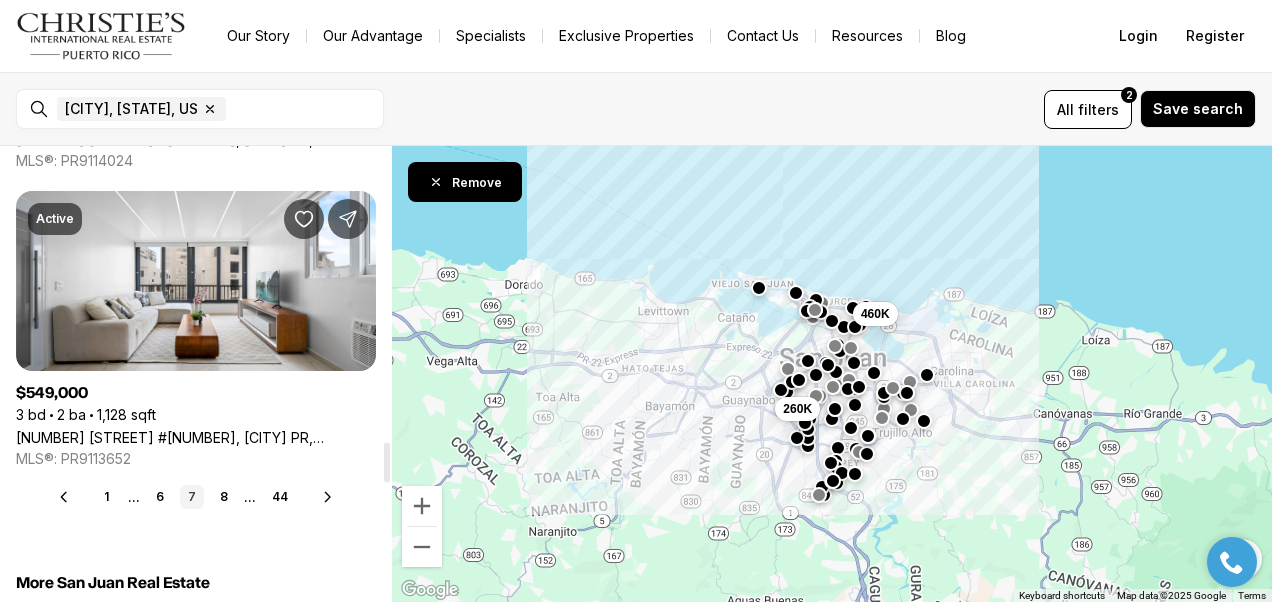 scroll, scrollTop: 3336, scrollLeft: 0, axis: vertical 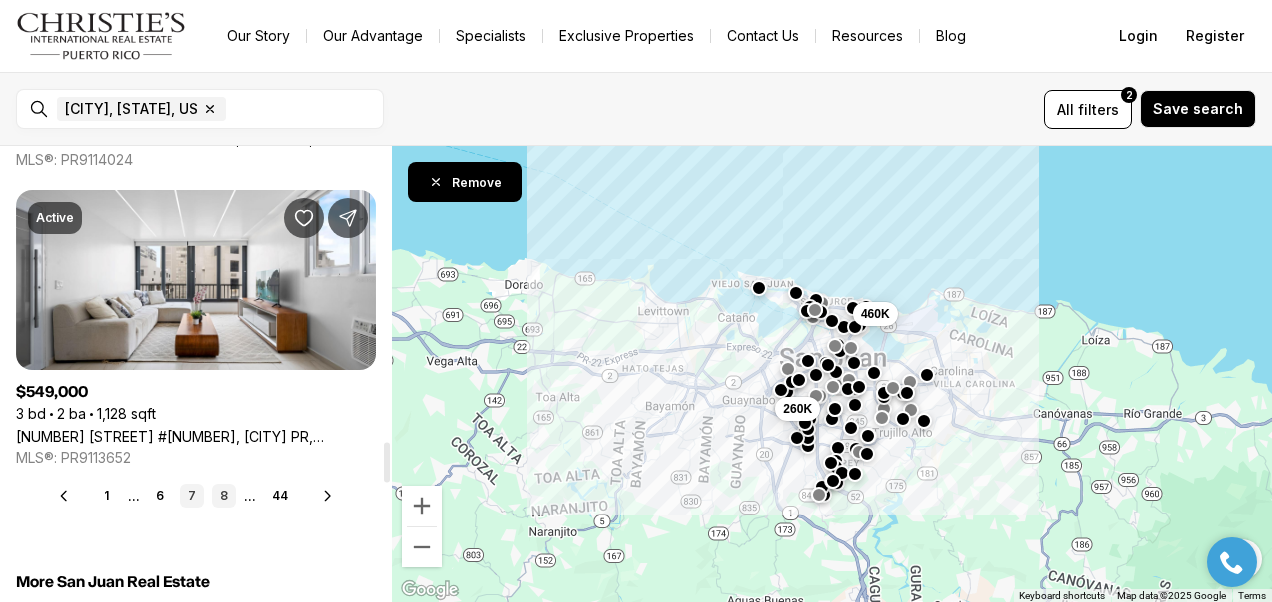 click on "8" at bounding box center [224, 496] 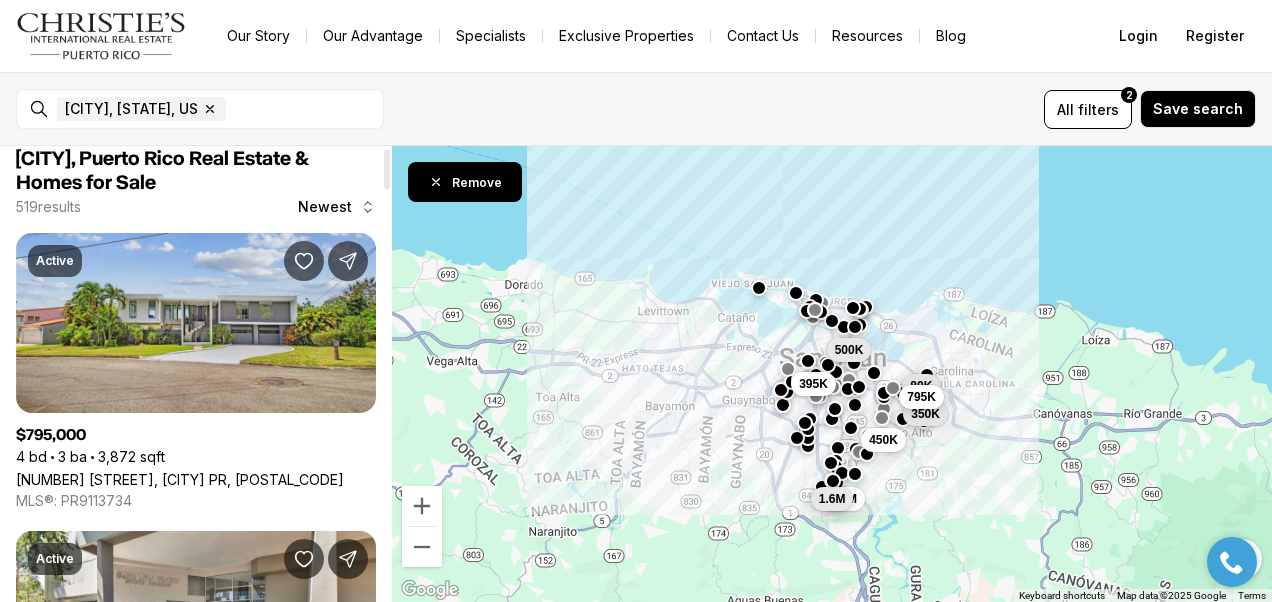 scroll, scrollTop: 16, scrollLeft: 0, axis: vertical 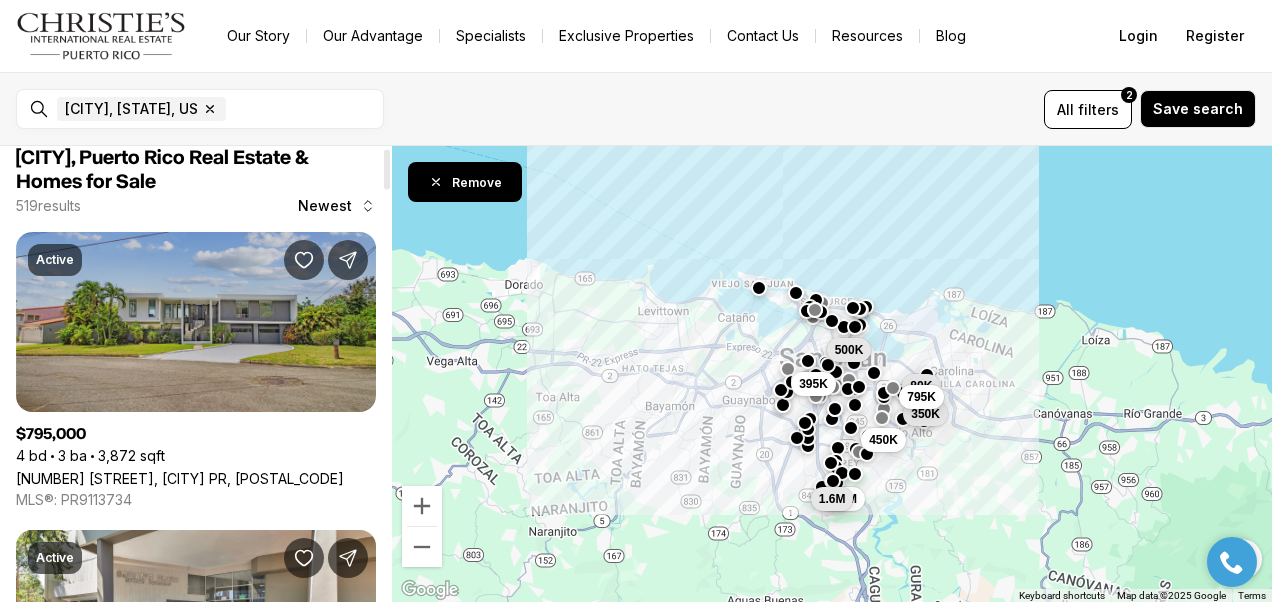 click on "[NUMBER] [STREET], [CITY] [STATE], [POSTAL_CODE]" at bounding box center [180, 478] 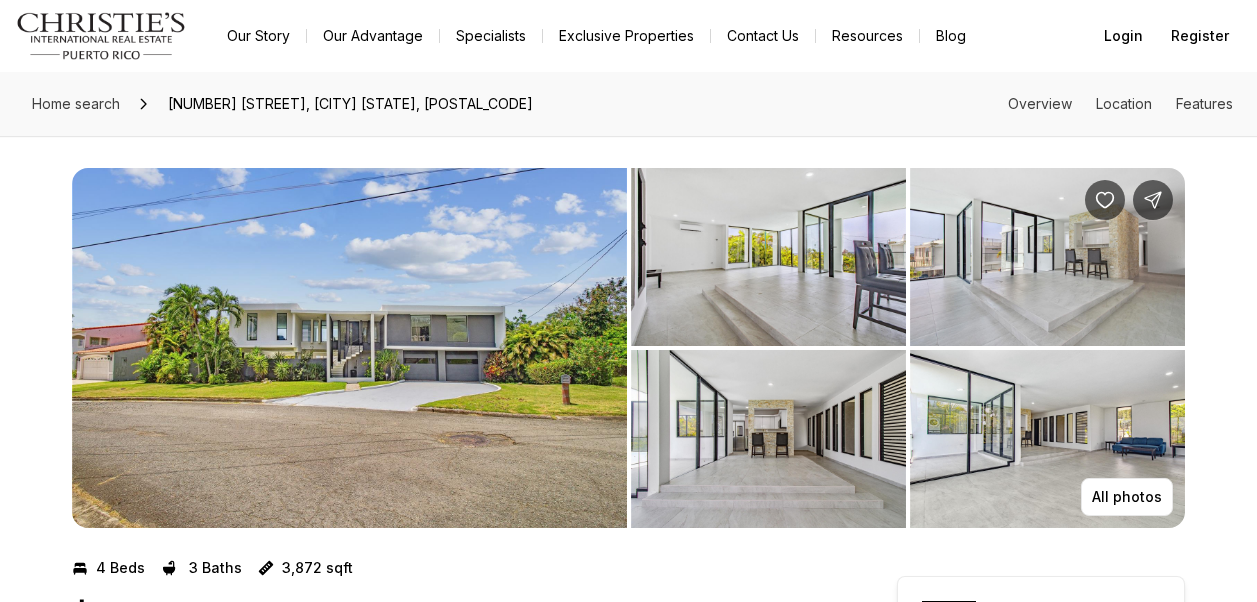 scroll, scrollTop: 0, scrollLeft: 0, axis: both 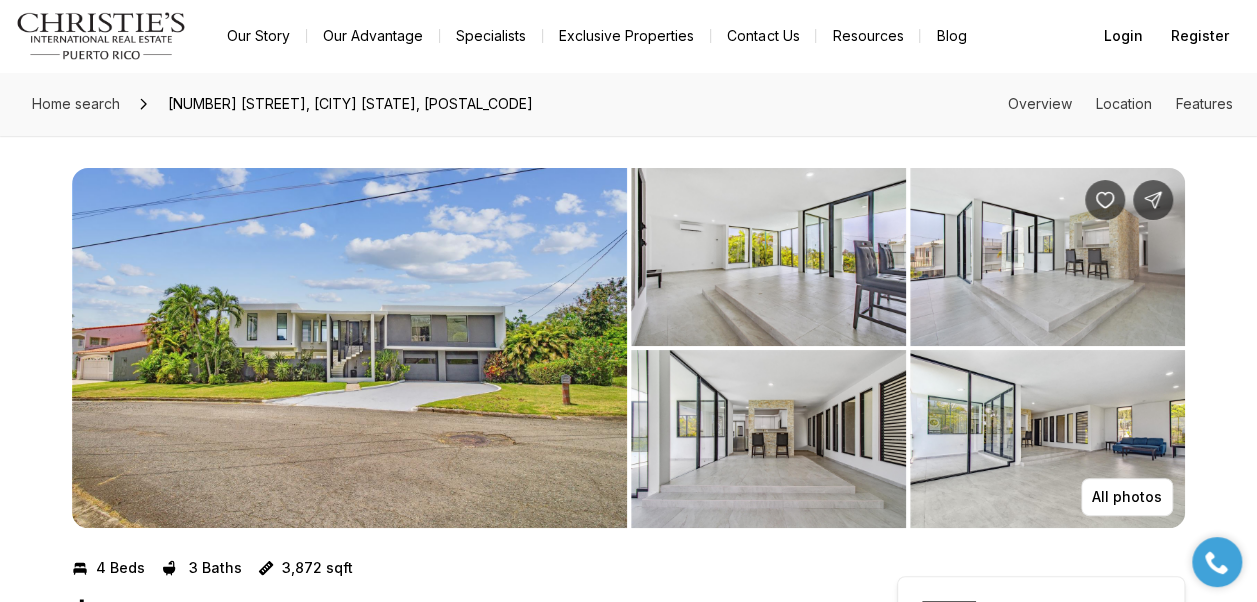 click at bounding box center [349, 348] 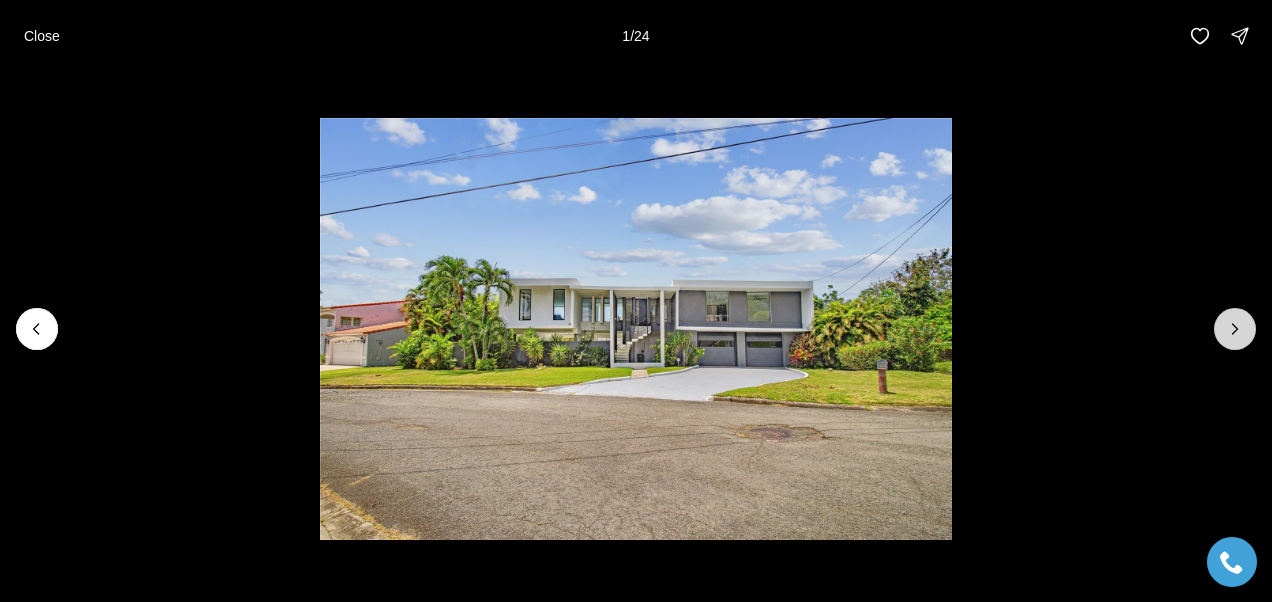 click 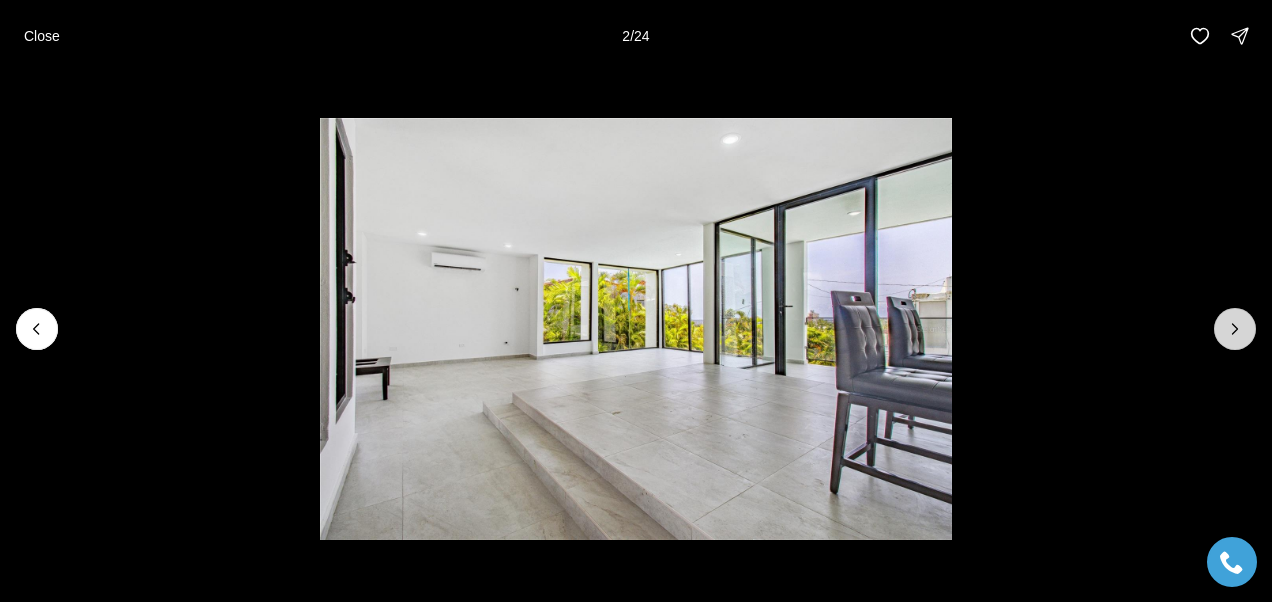 click 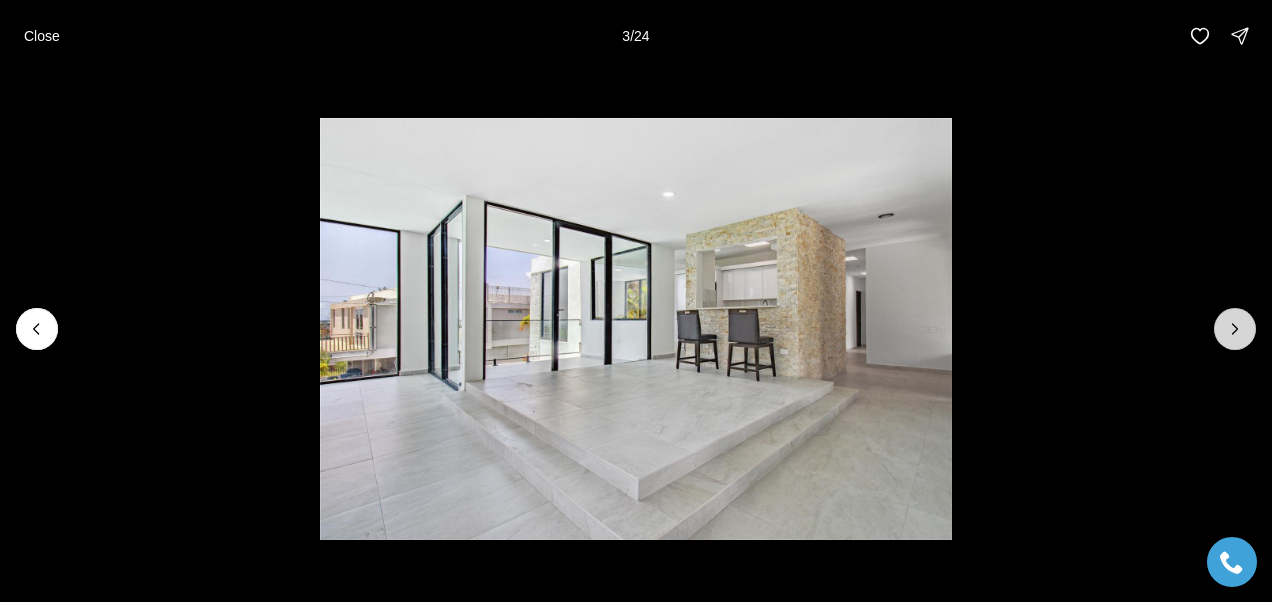 click 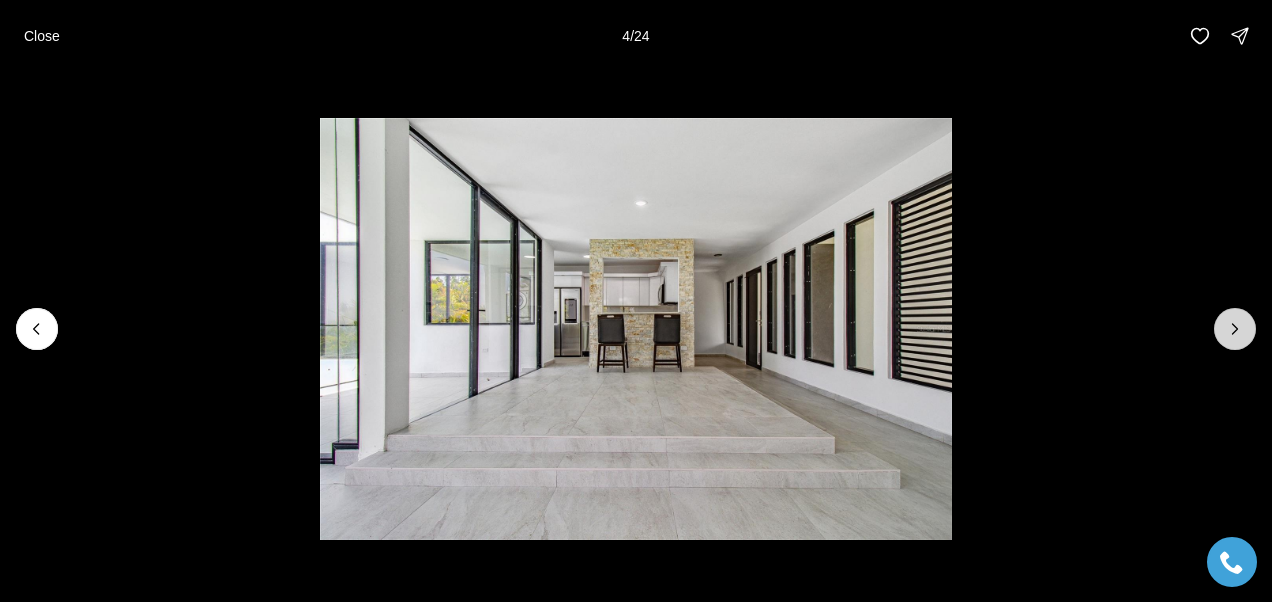 click 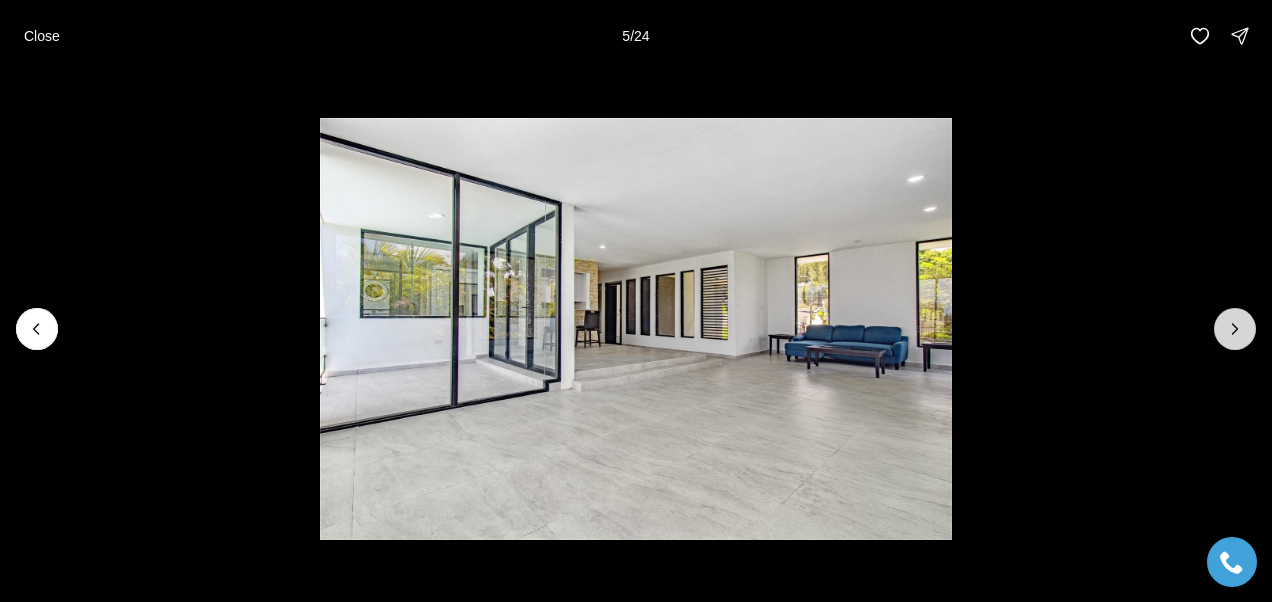 click 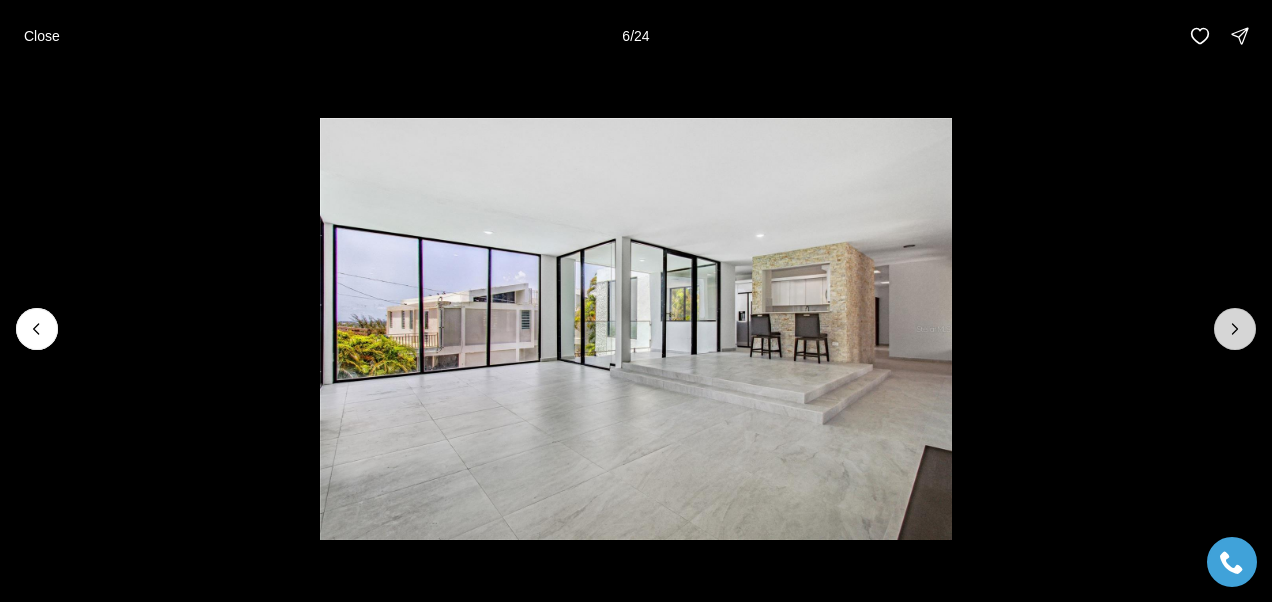 click 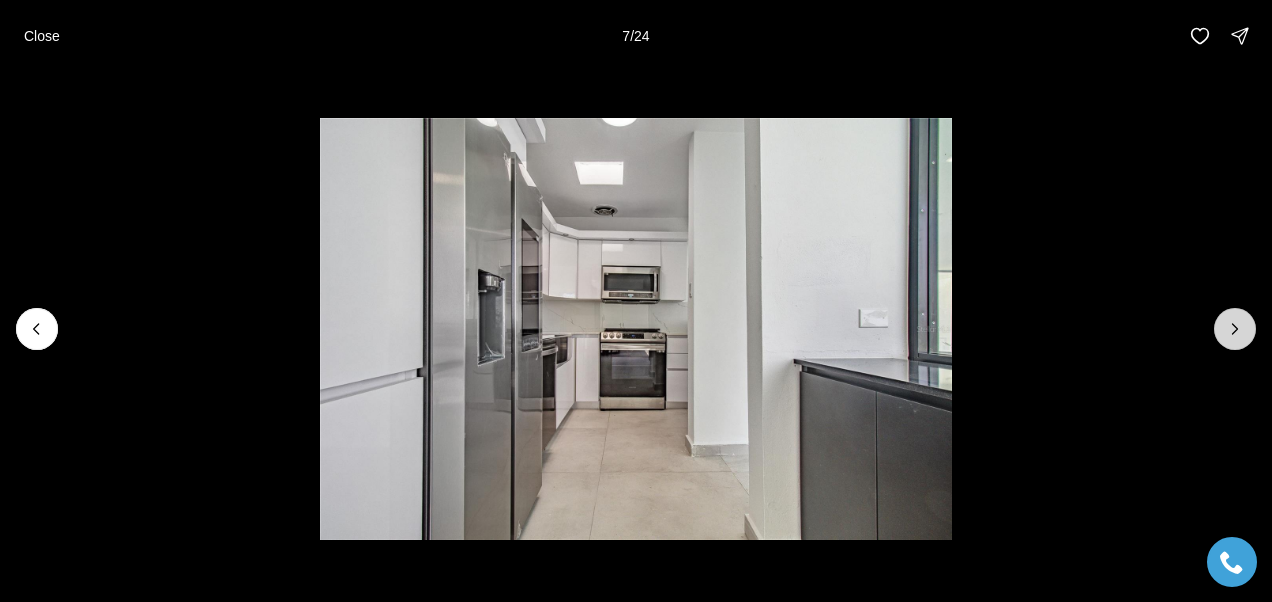 click 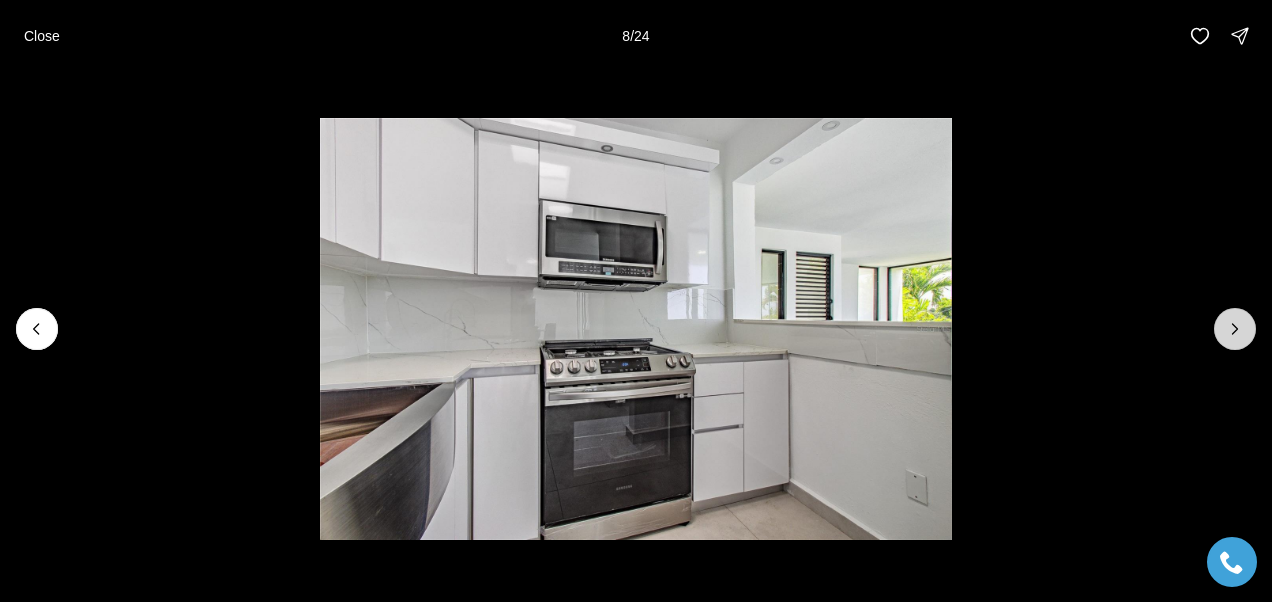 click 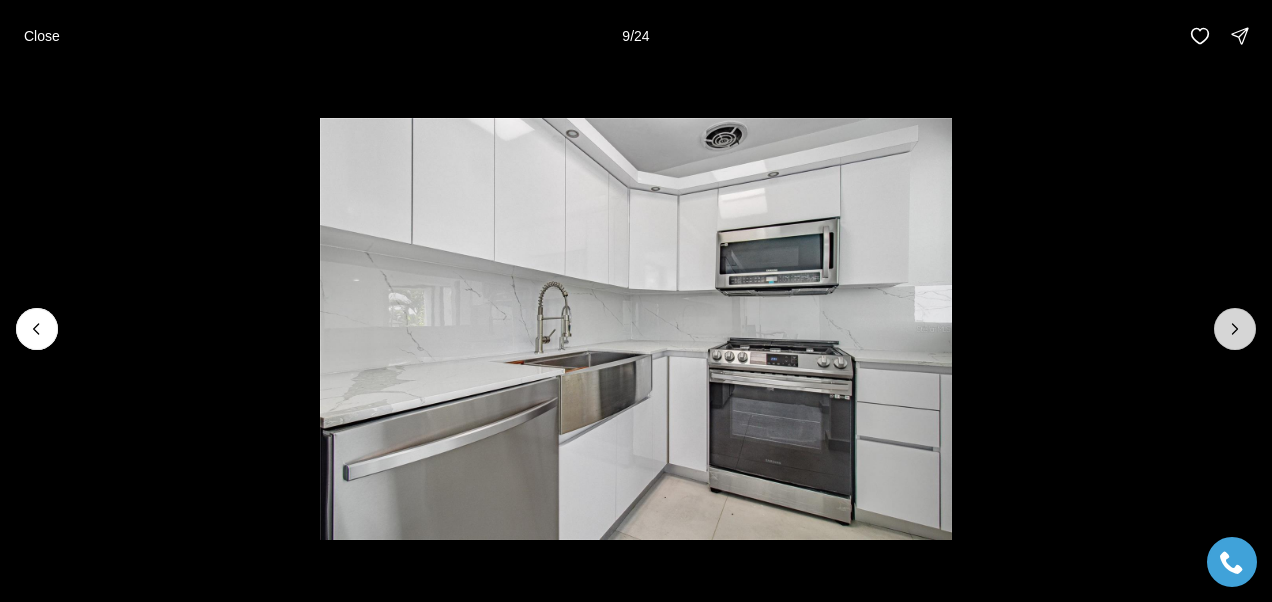 click 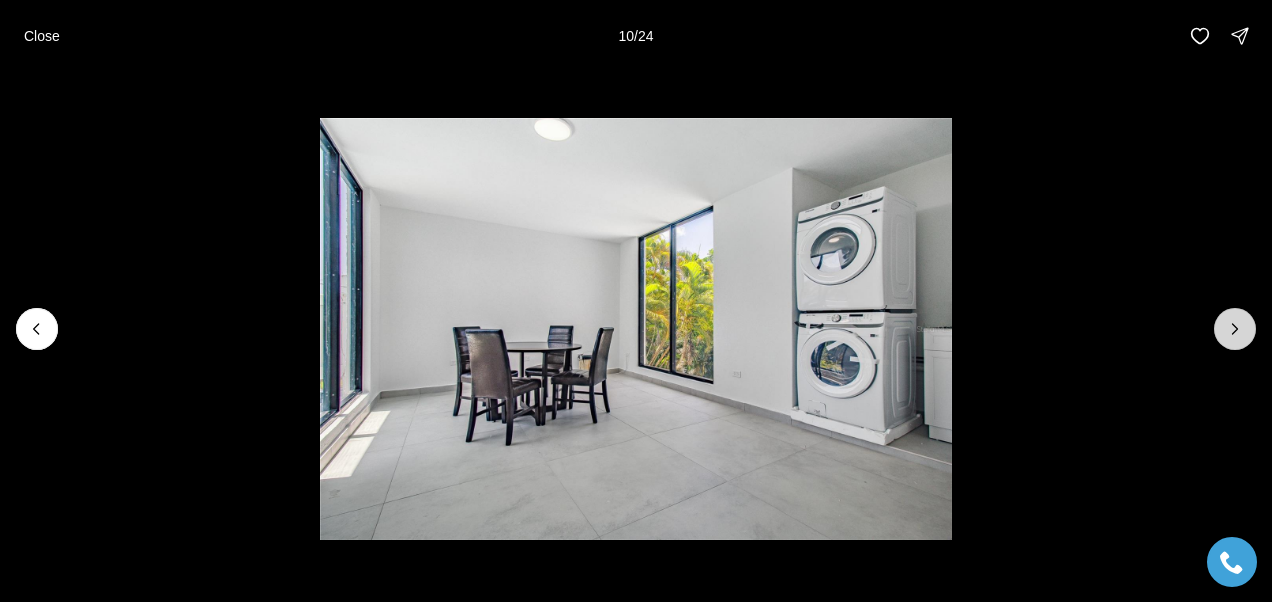 click 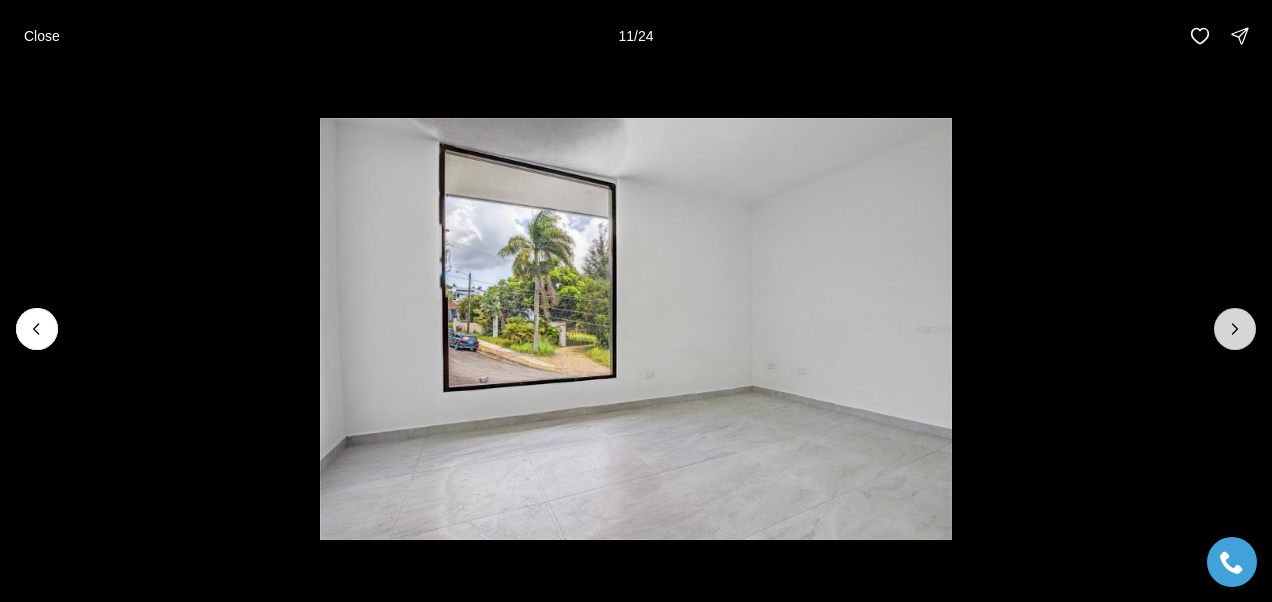 click 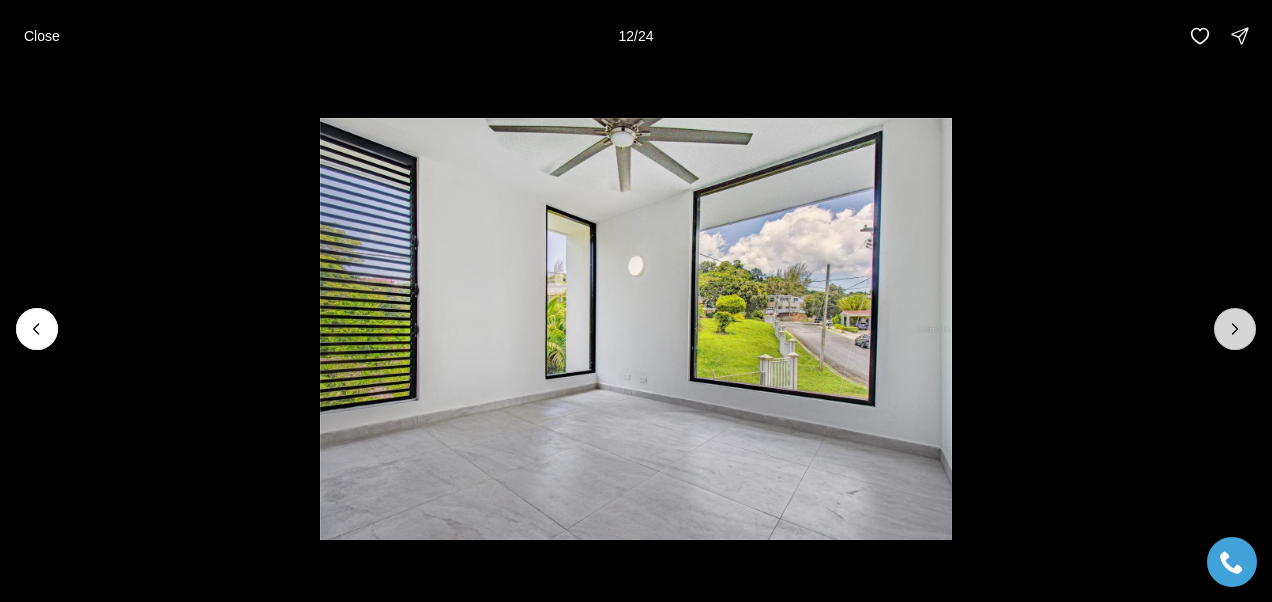 click 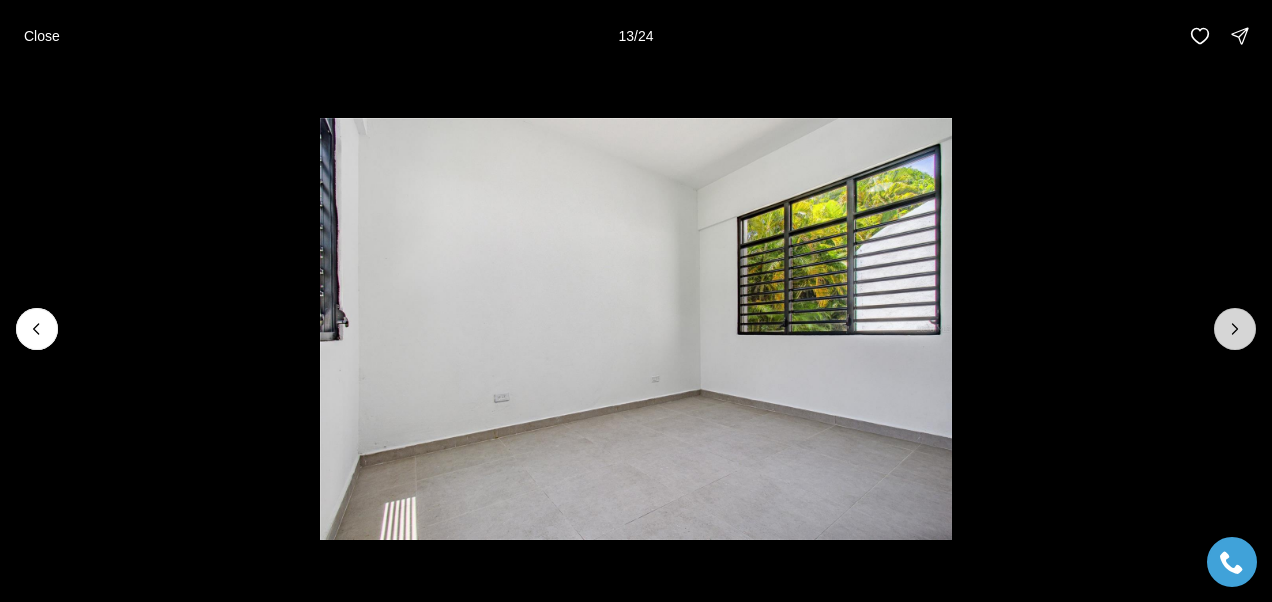 click 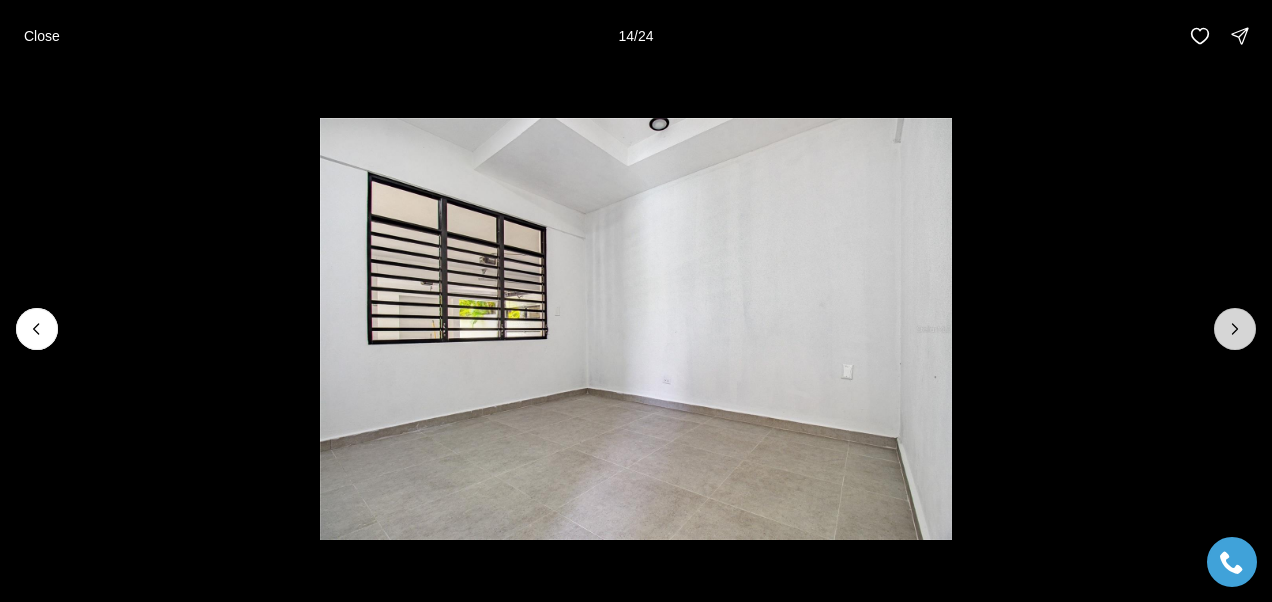 click 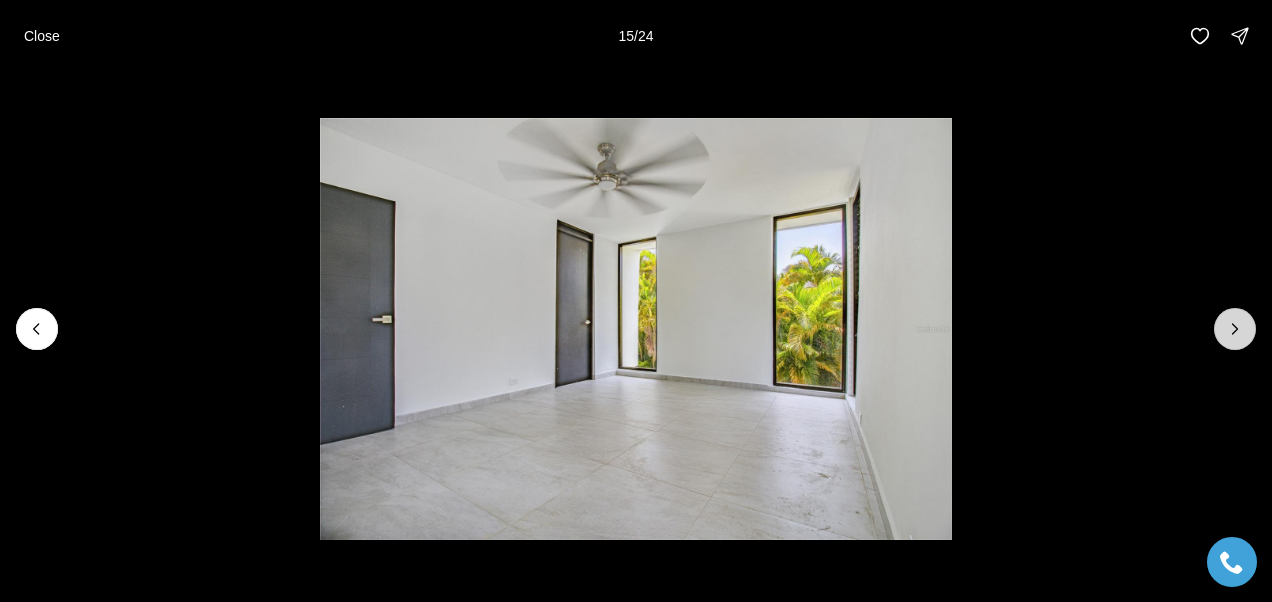 click 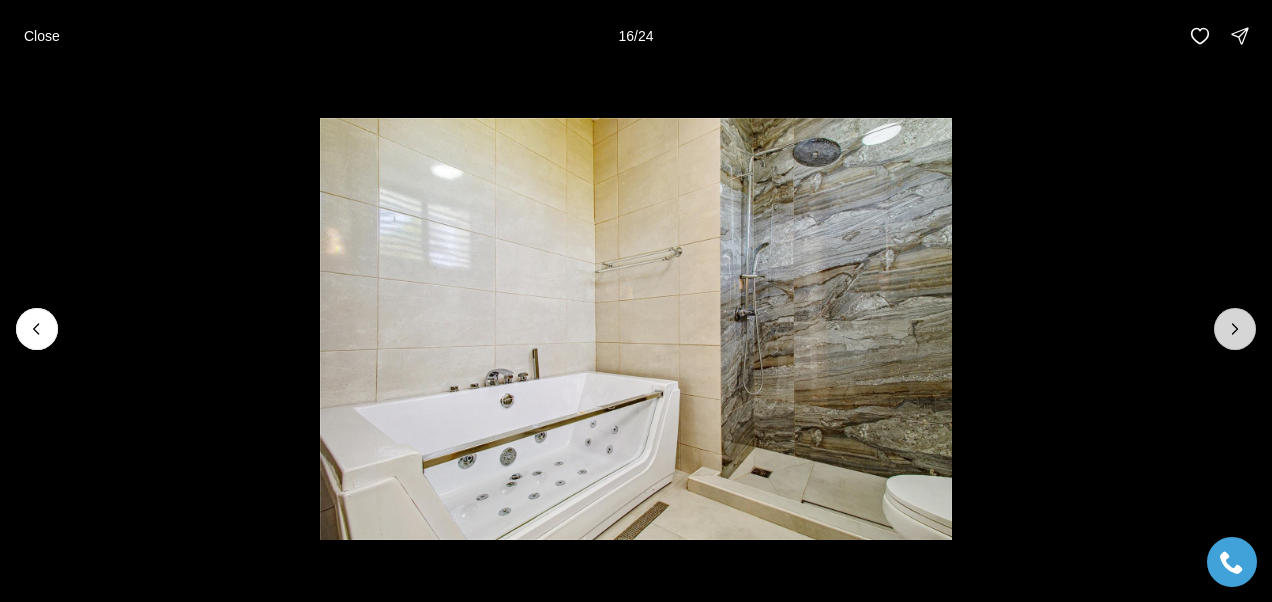 click 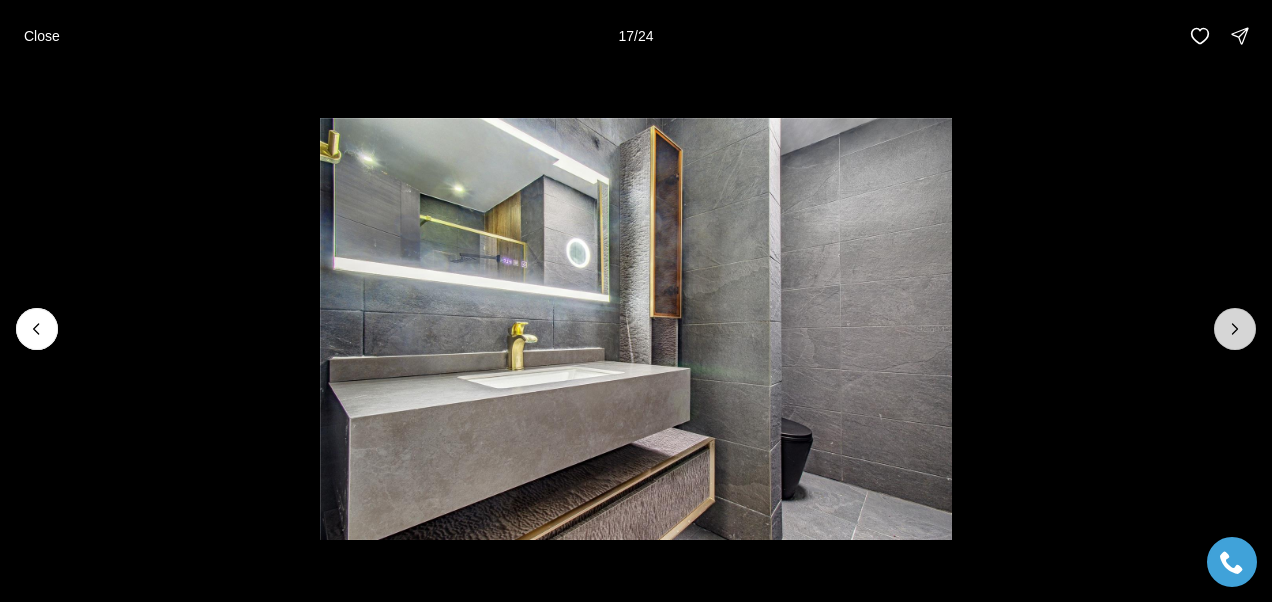 click 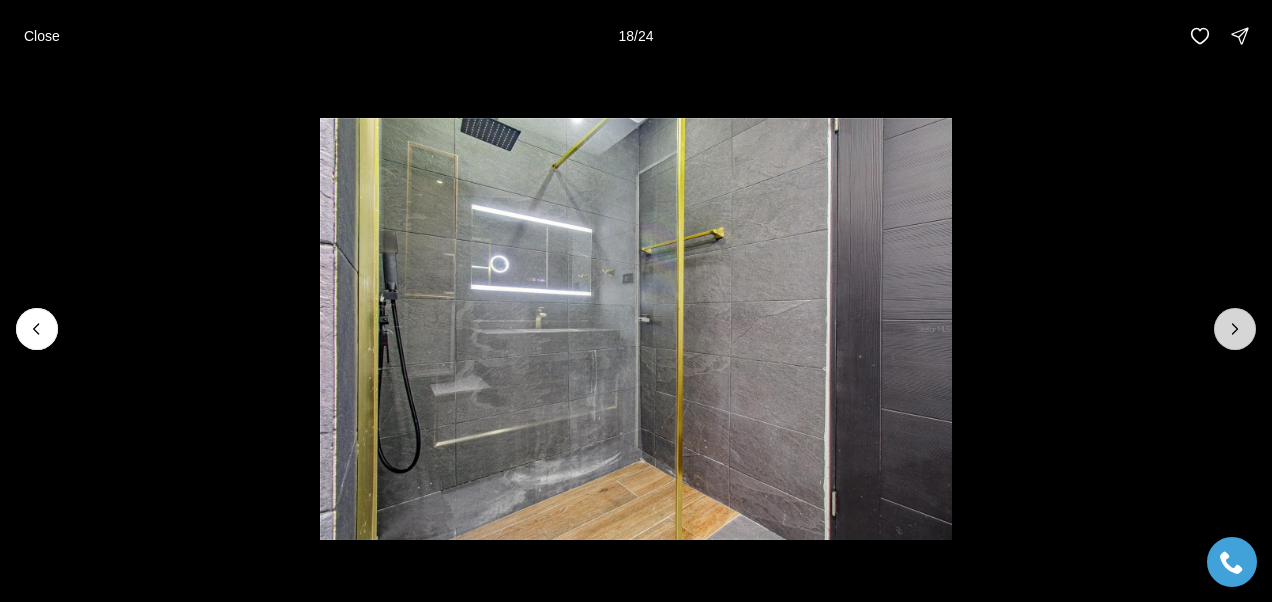 click 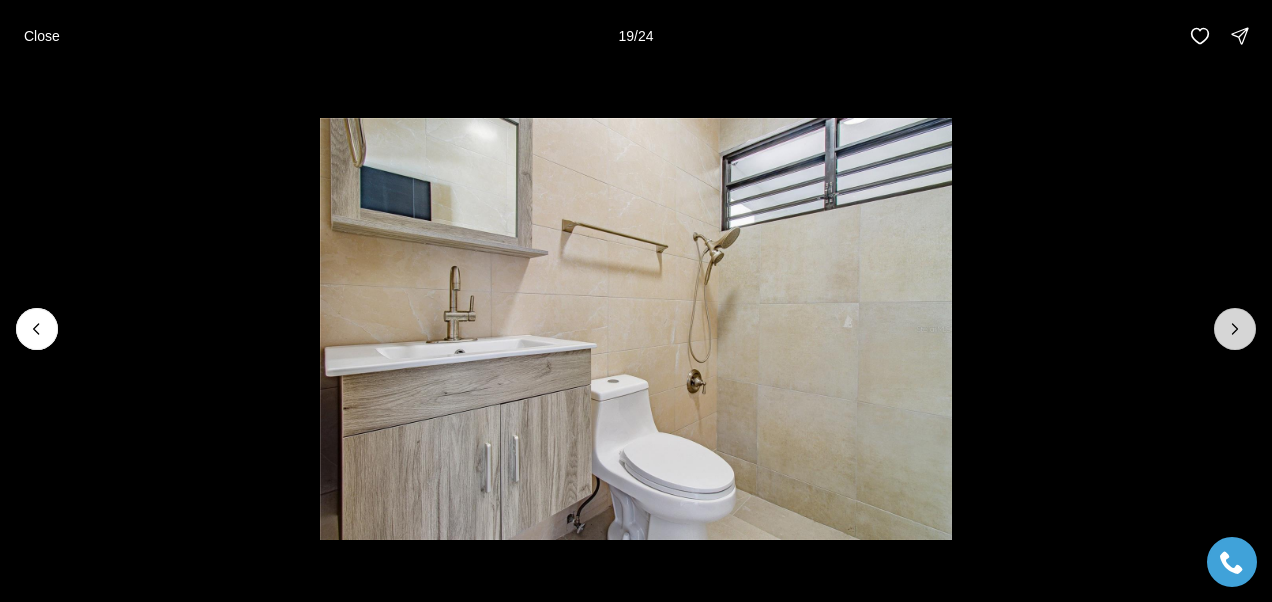 click 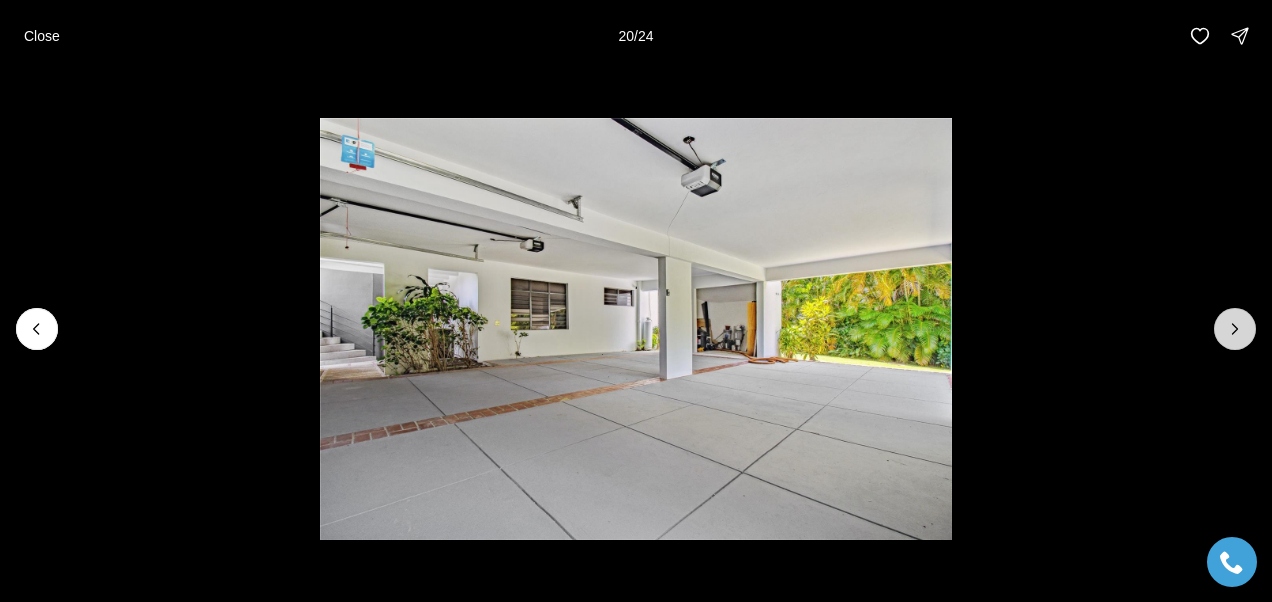 click 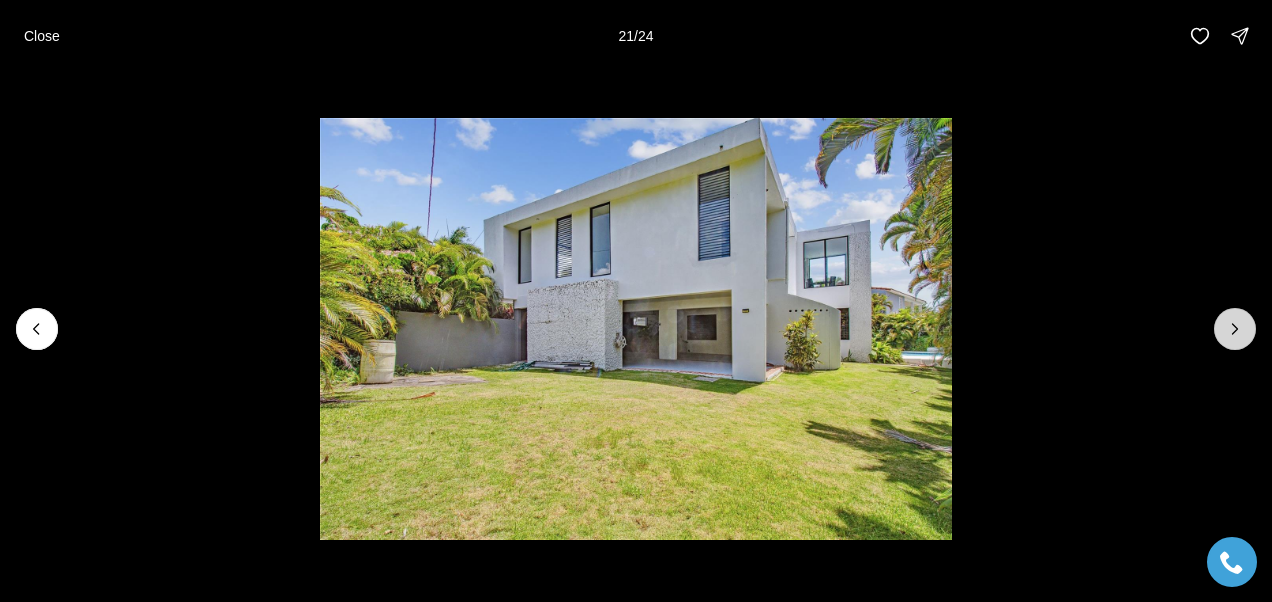 click 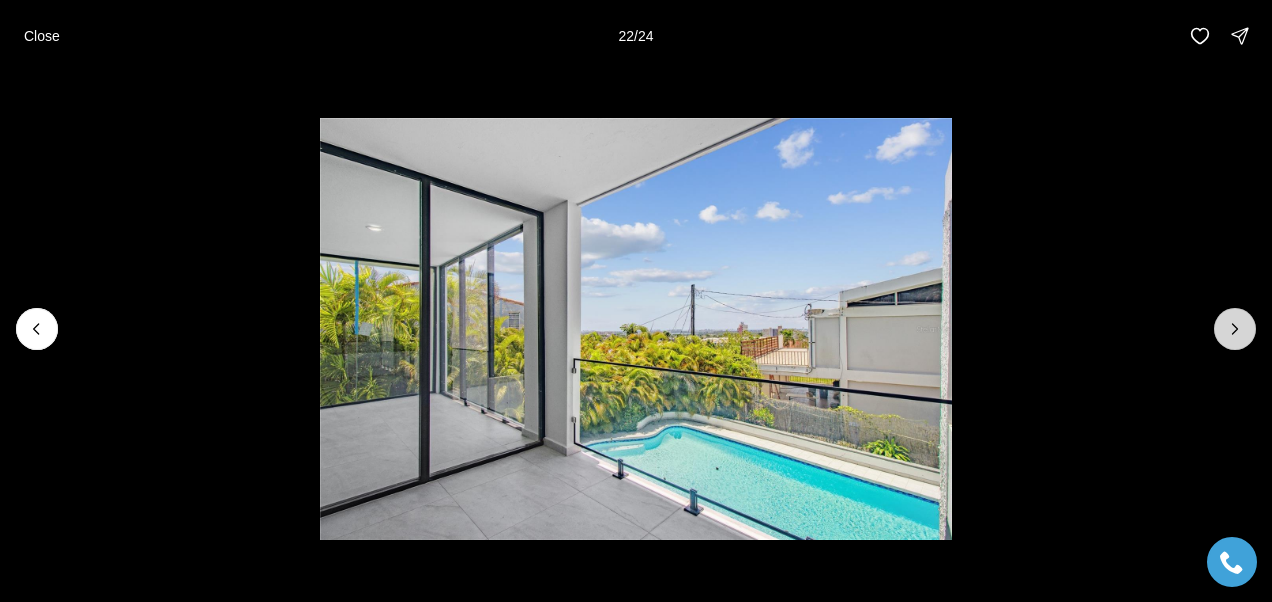click 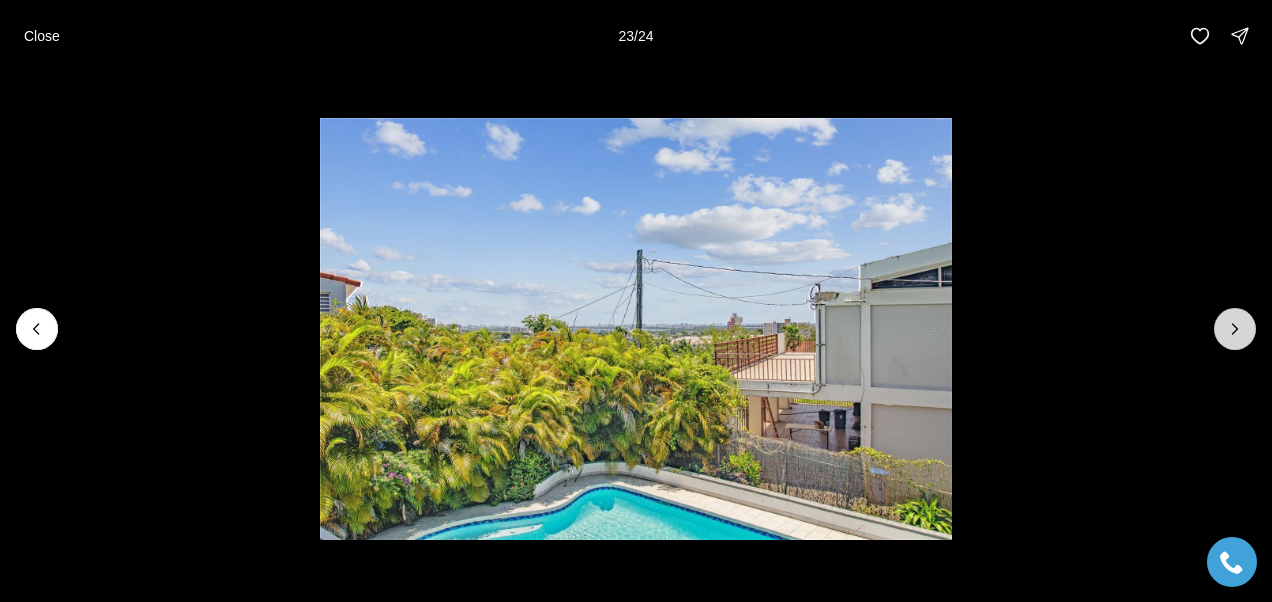 click 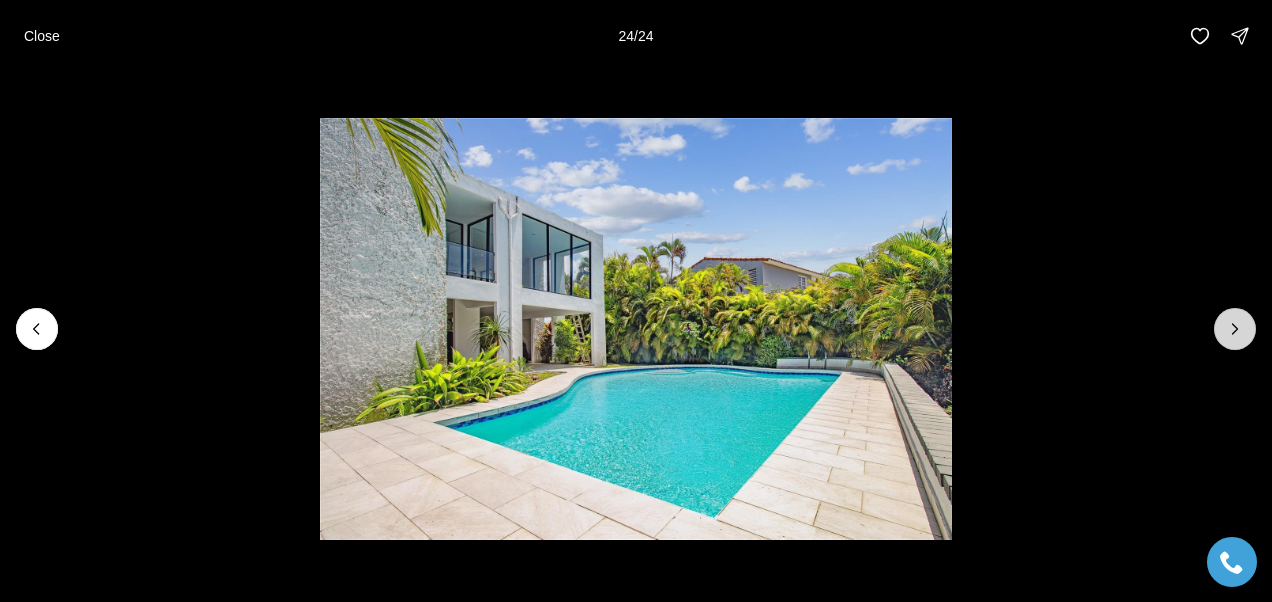 click at bounding box center [1235, 329] 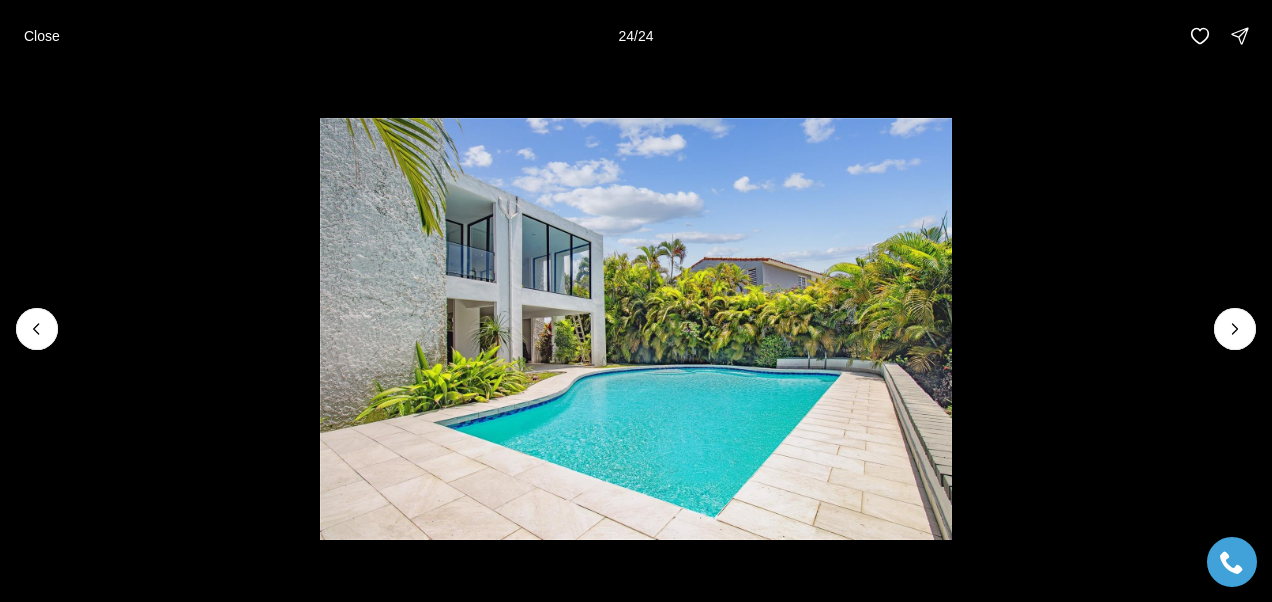 click at bounding box center (1235, 329) 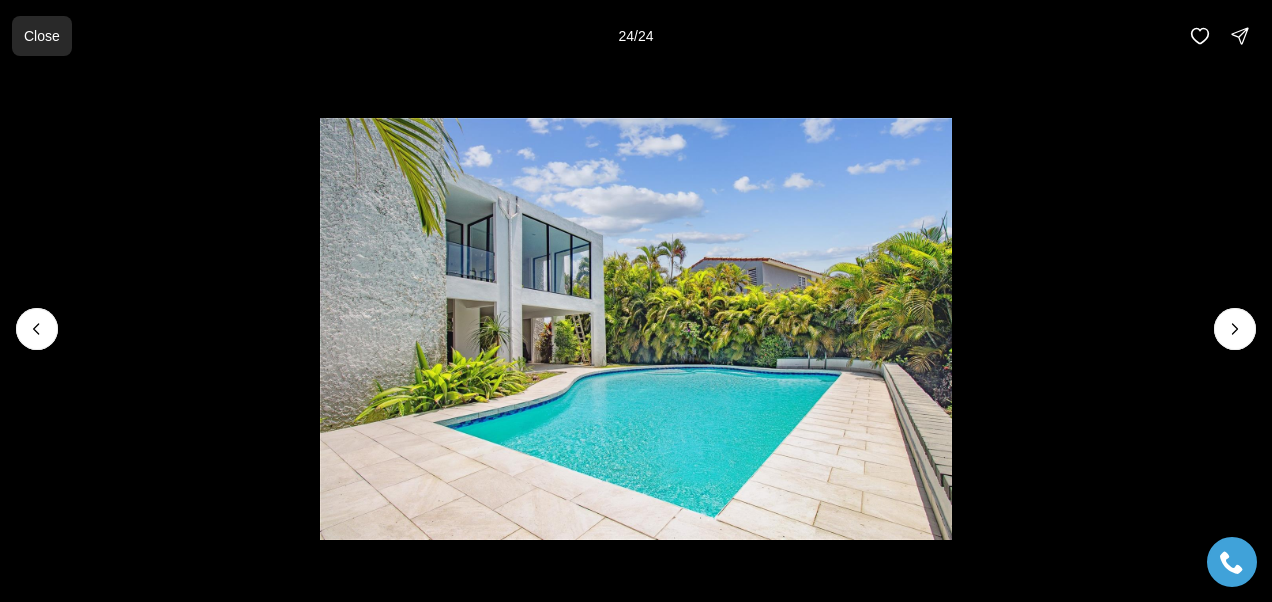 click on "Close" at bounding box center [42, 36] 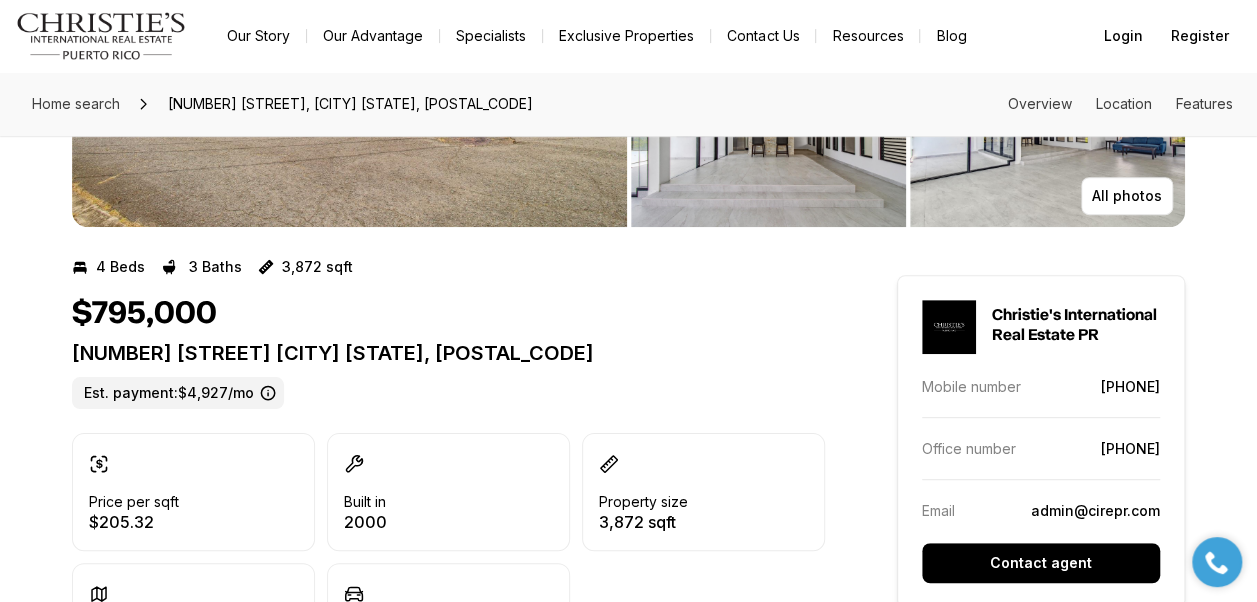 scroll, scrollTop: 297, scrollLeft: 0, axis: vertical 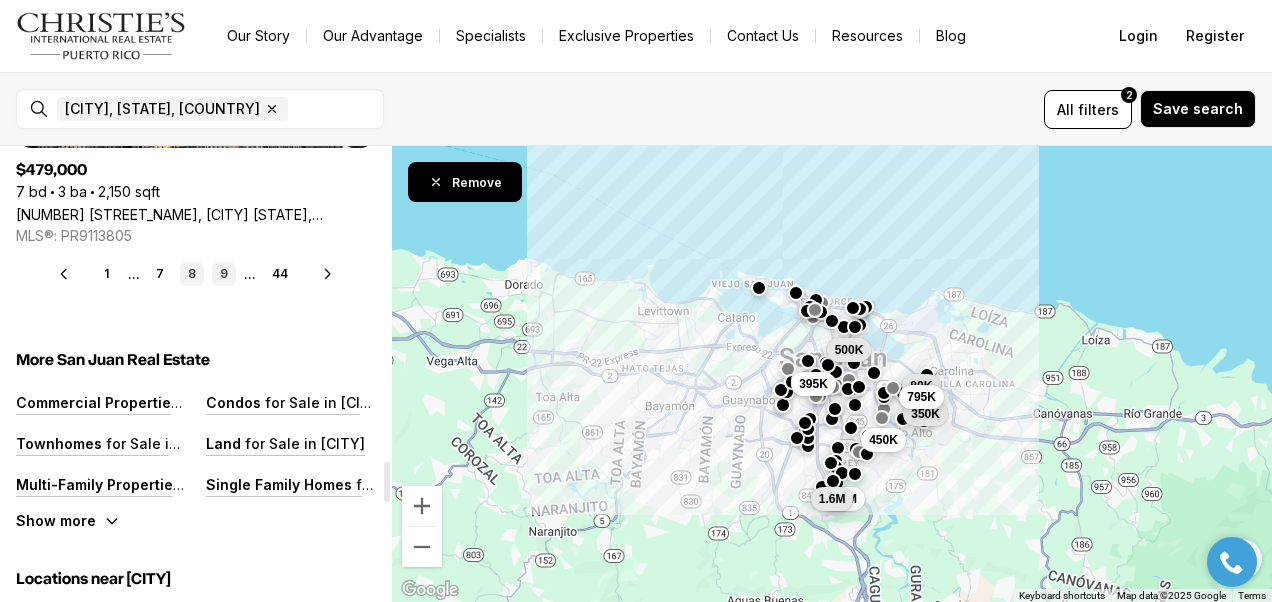 click on "9" at bounding box center [224, 274] 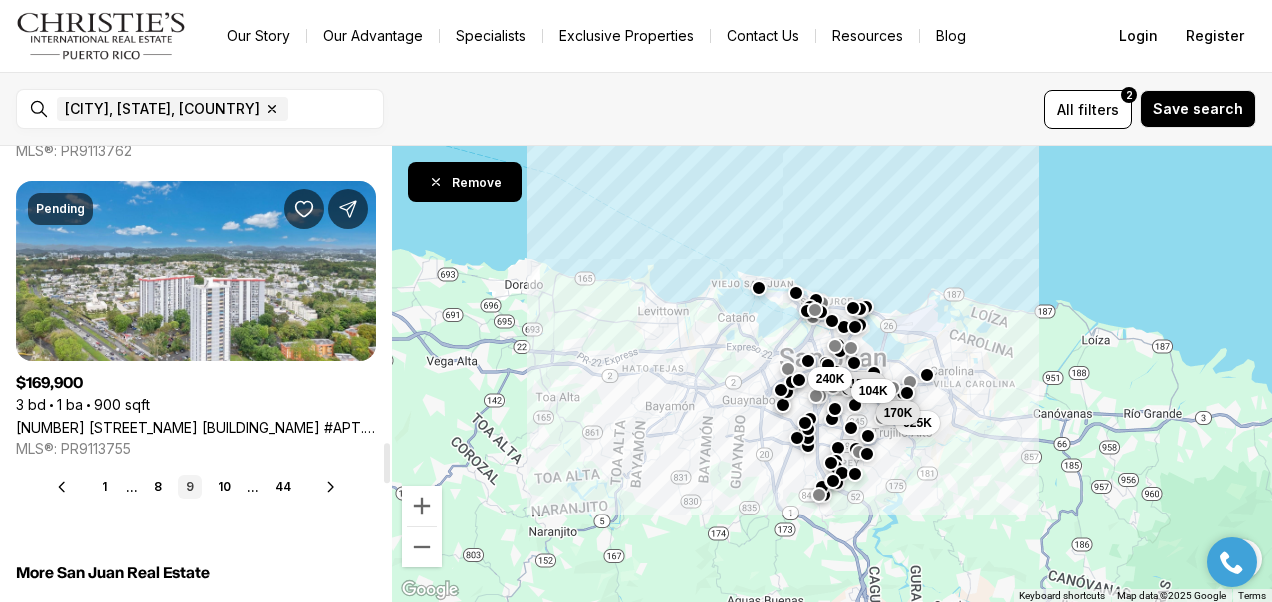scroll, scrollTop: 3347, scrollLeft: 0, axis: vertical 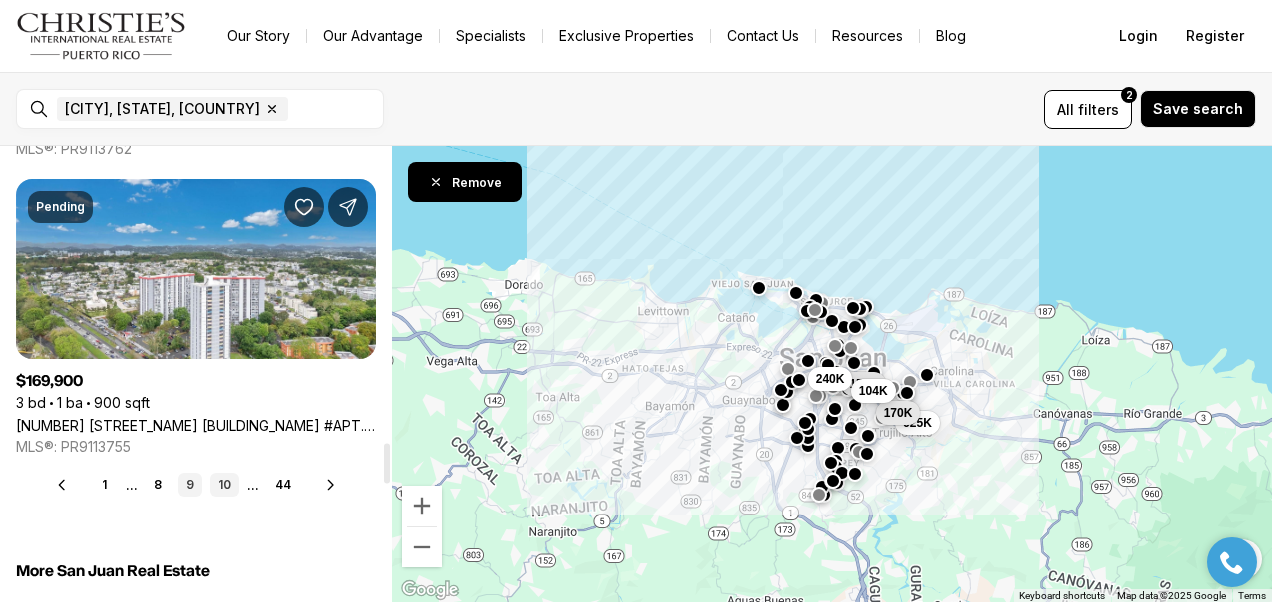 click on "10" at bounding box center [224, 485] 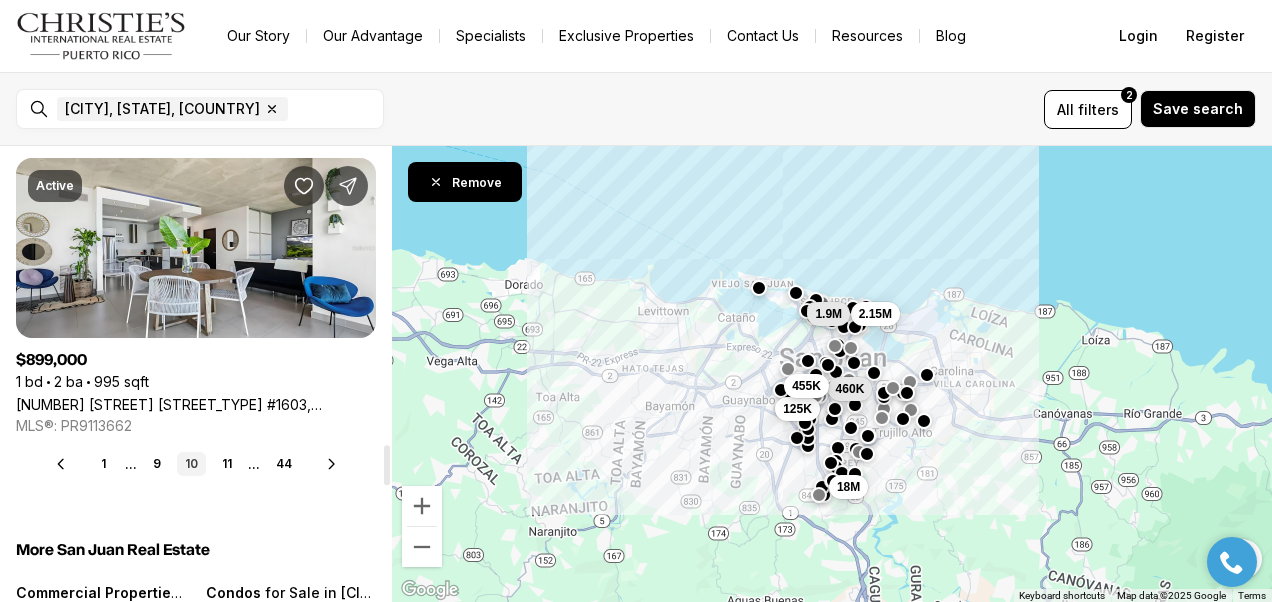 scroll, scrollTop: 3369, scrollLeft: 0, axis: vertical 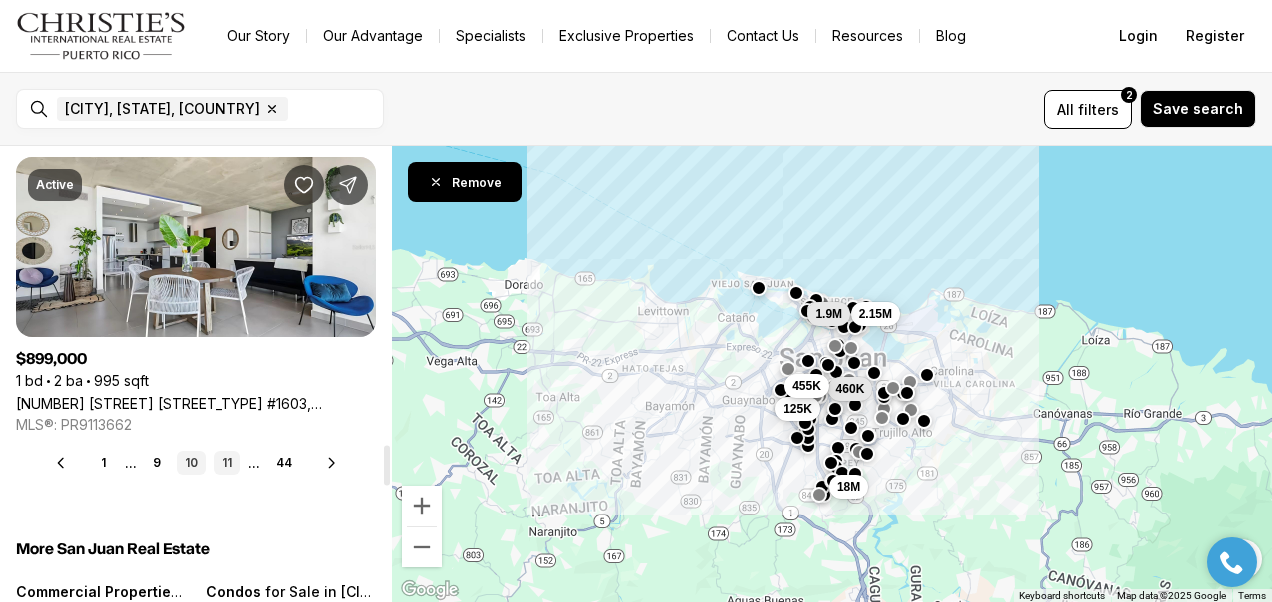 click on "11" at bounding box center (227, 463) 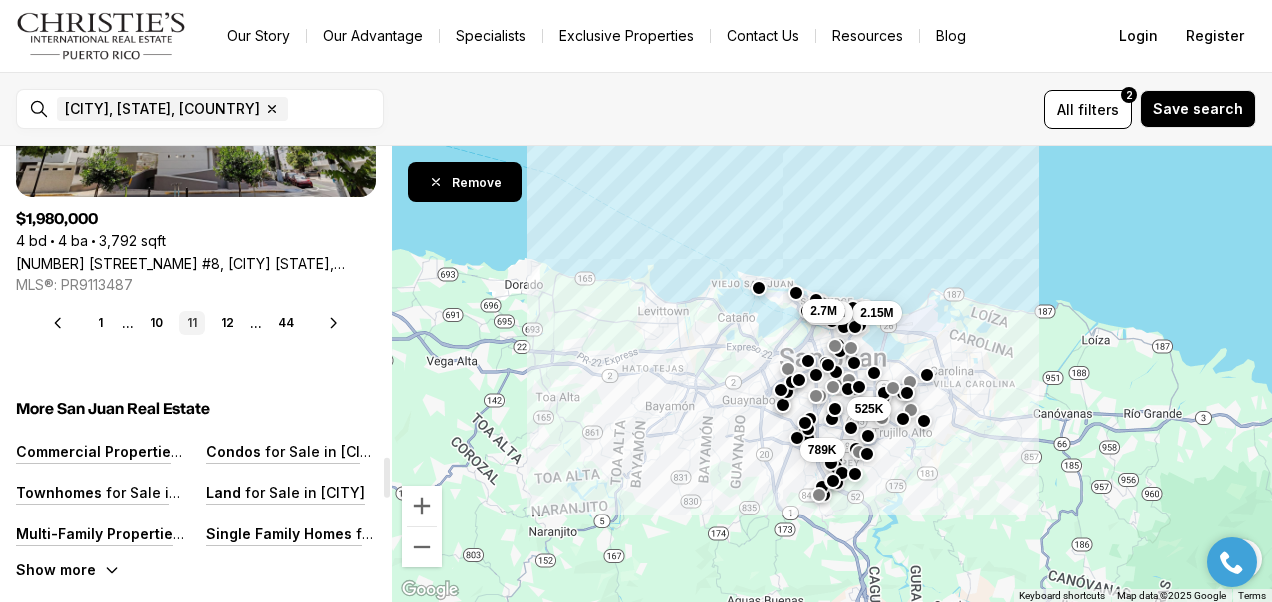 scroll, scrollTop: 3510, scrollLeft: 0, axis: vertical 